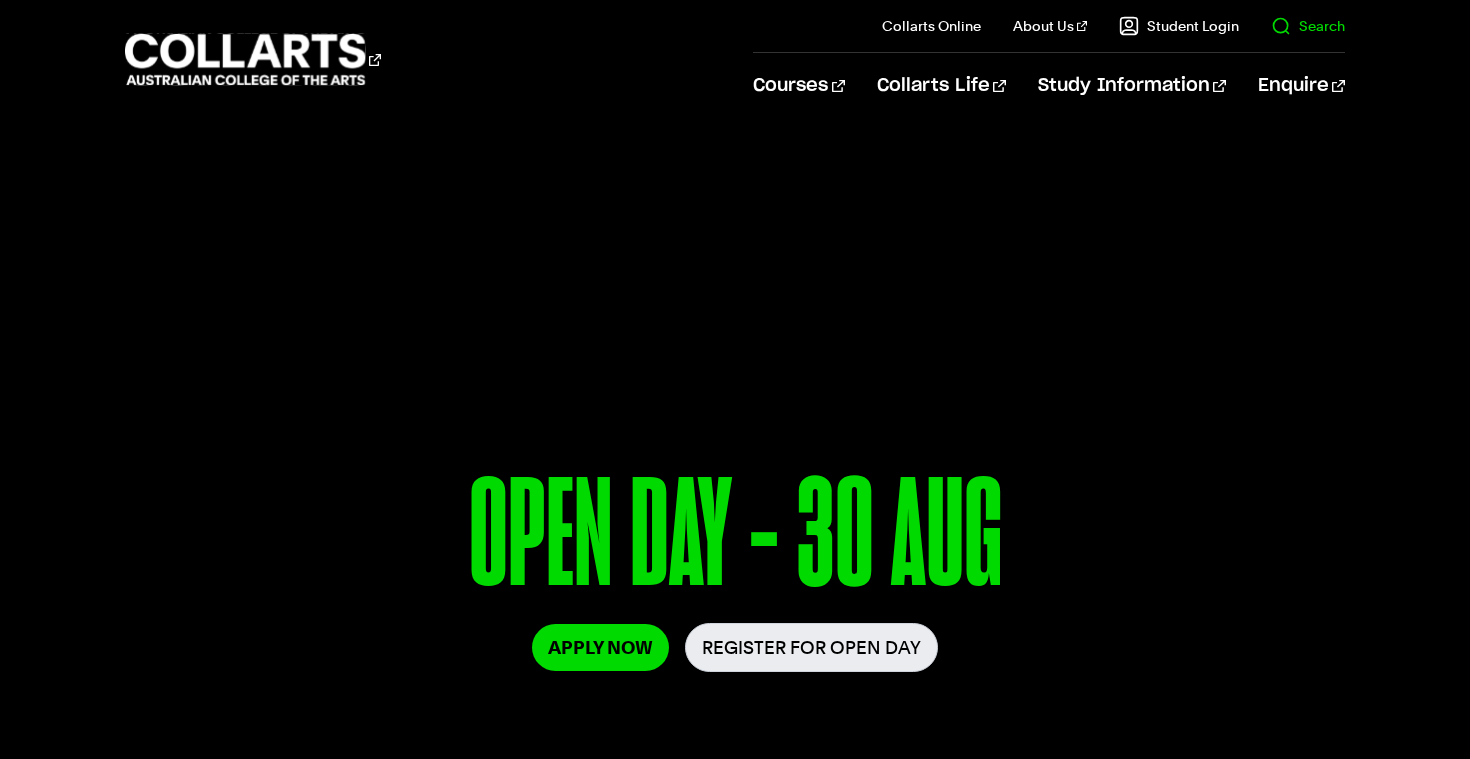 scroll, scrollTop: 0, scrollLeft: 0, axis: both 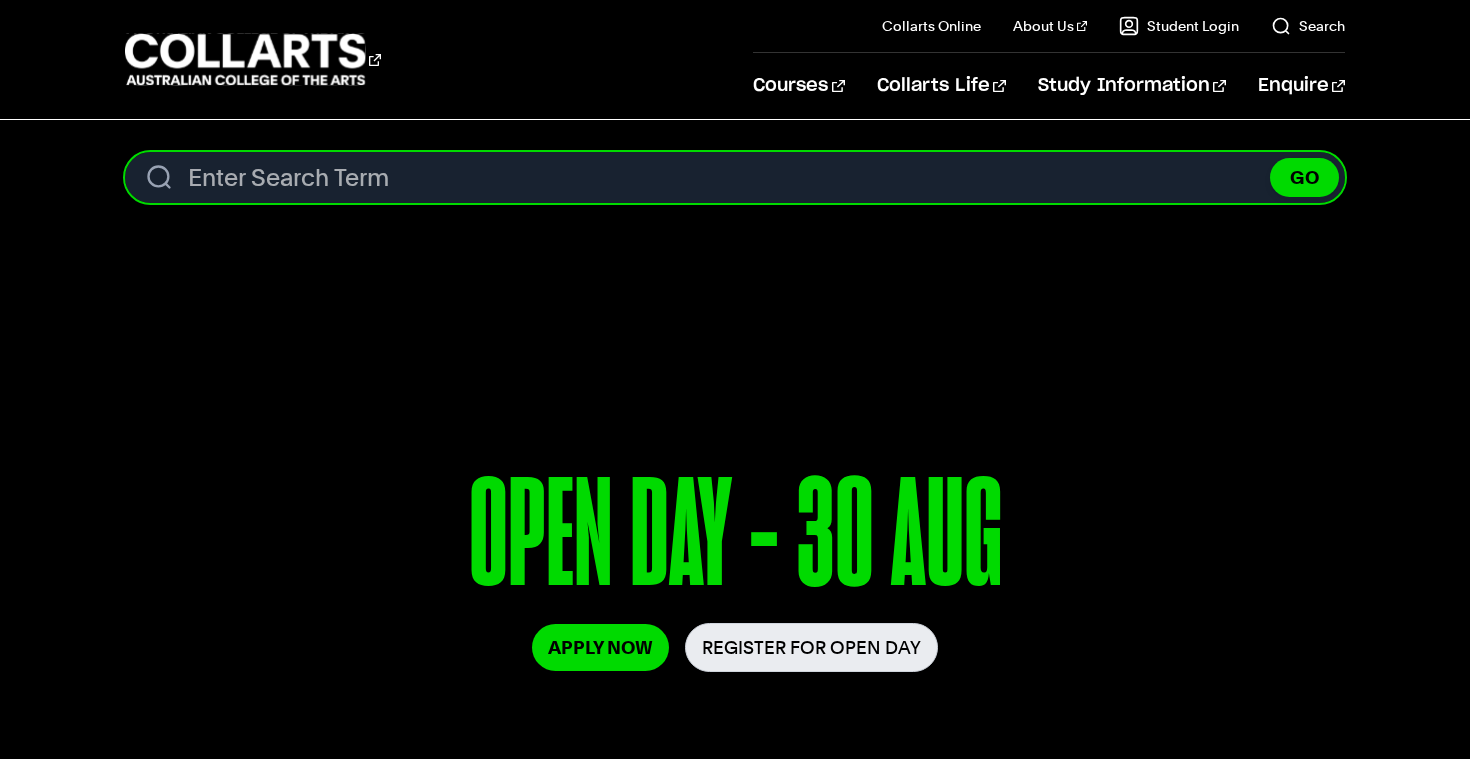 paste on "Fashion Design & Sustainability and Fashion Marketing (Double Degree)" 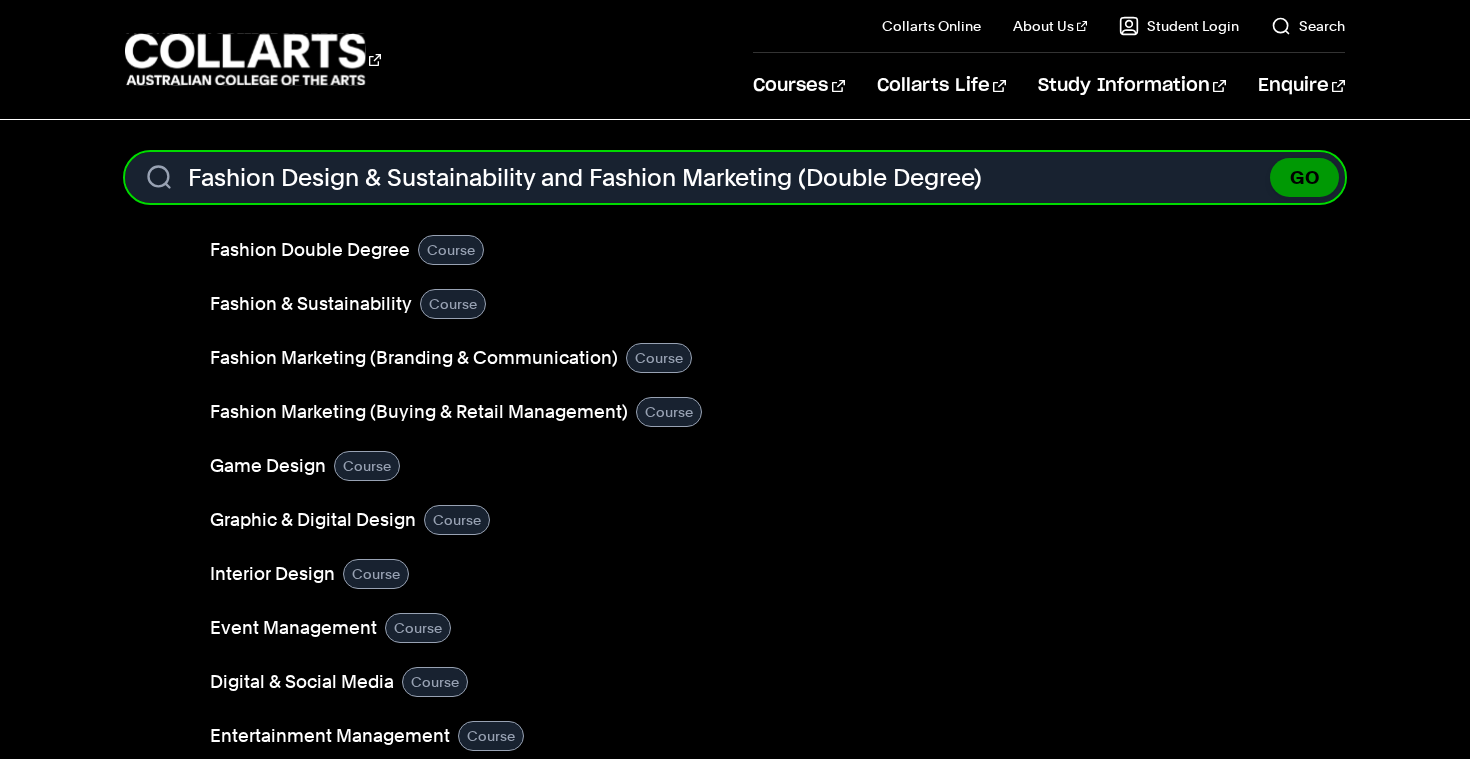 type on "Fashion Design & Sustainability and Fashion Marketing (Double Degree)" 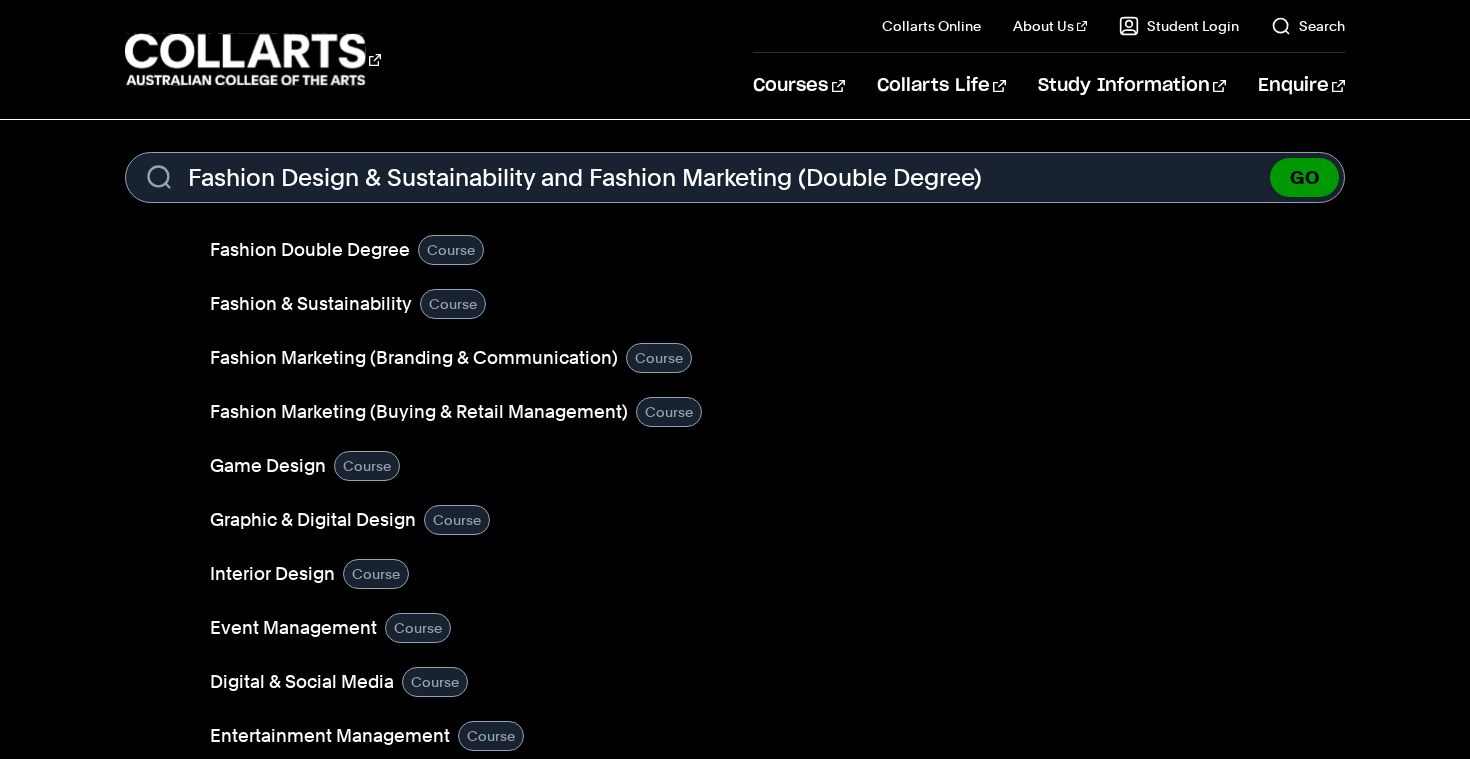 click on "GO" at bounding box center (1304, 177) 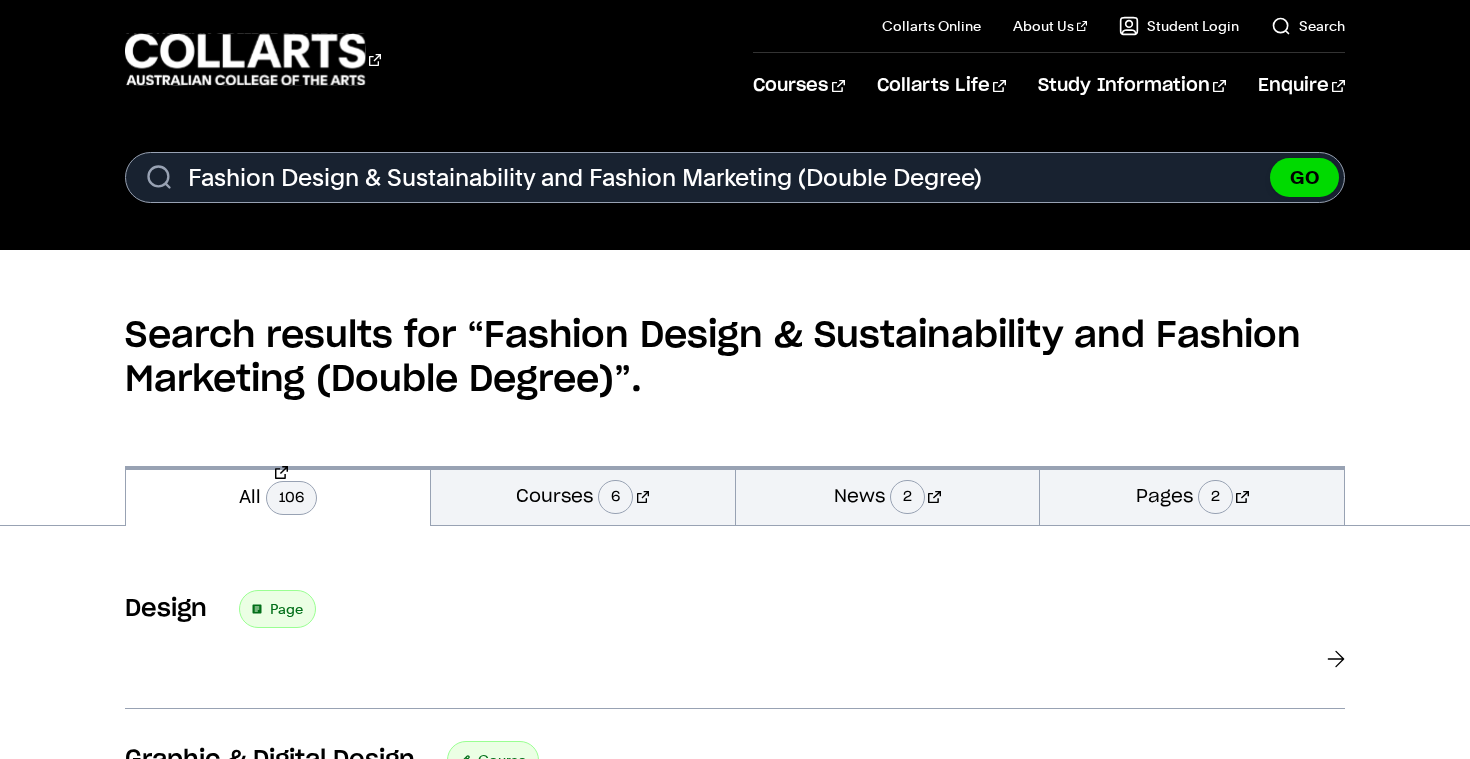 scroll, scrollTop: 0, scrollLeft: 0, axis: both 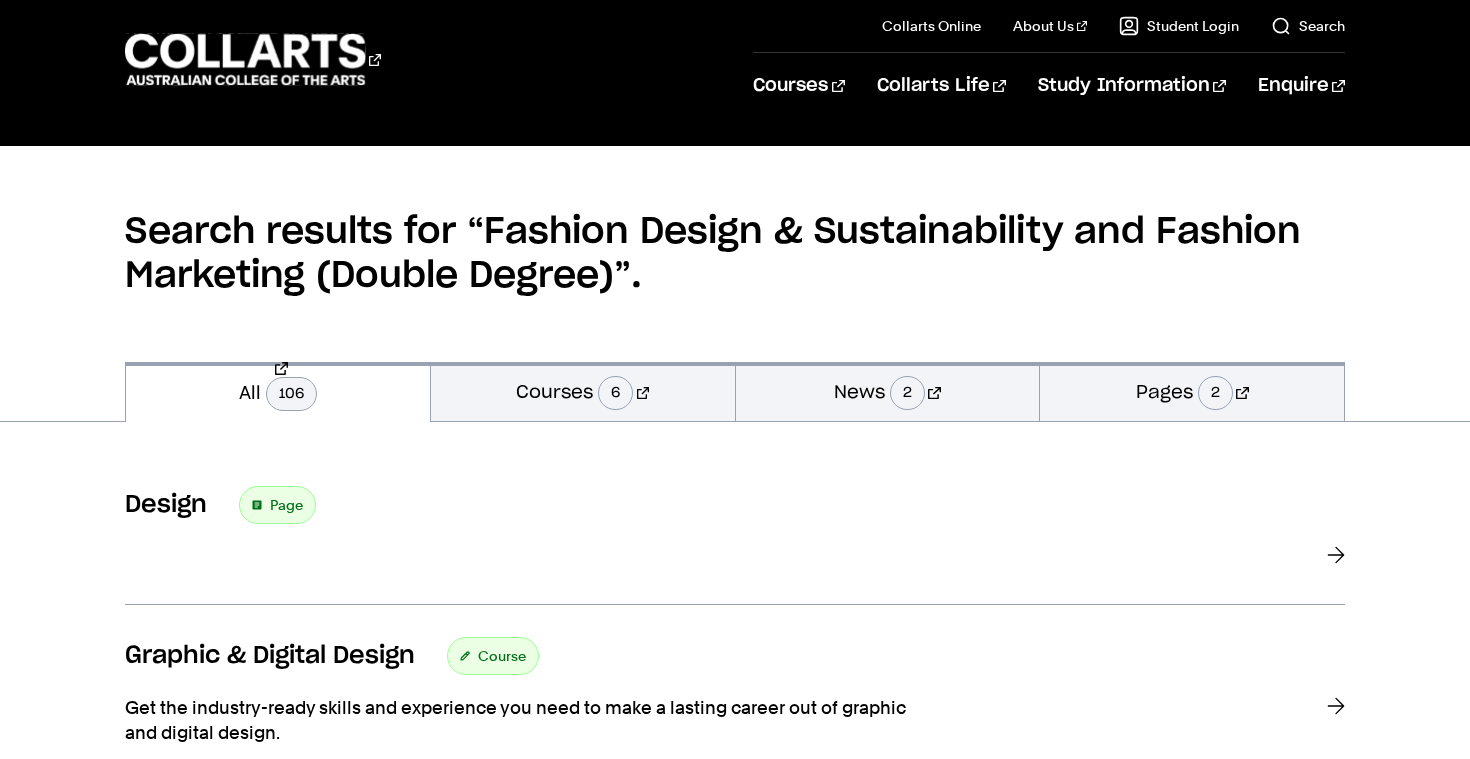 click on "Search results for “Fashion Design & Sustainability and Fashion Marketing (Double Degree)”." at bounding box center (735, 254) 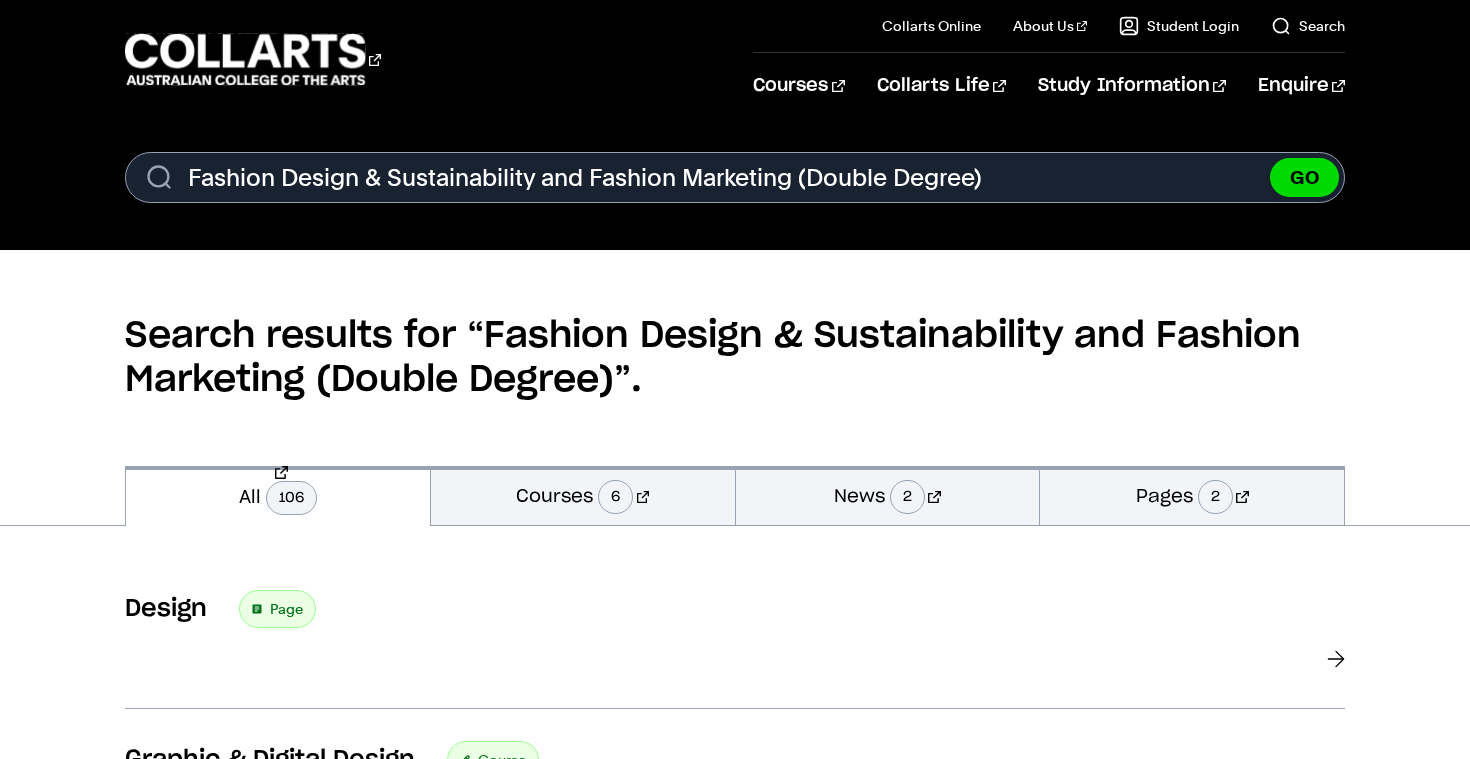 scroll, scrollTop: 0, scrollLeft: 0, axis: both 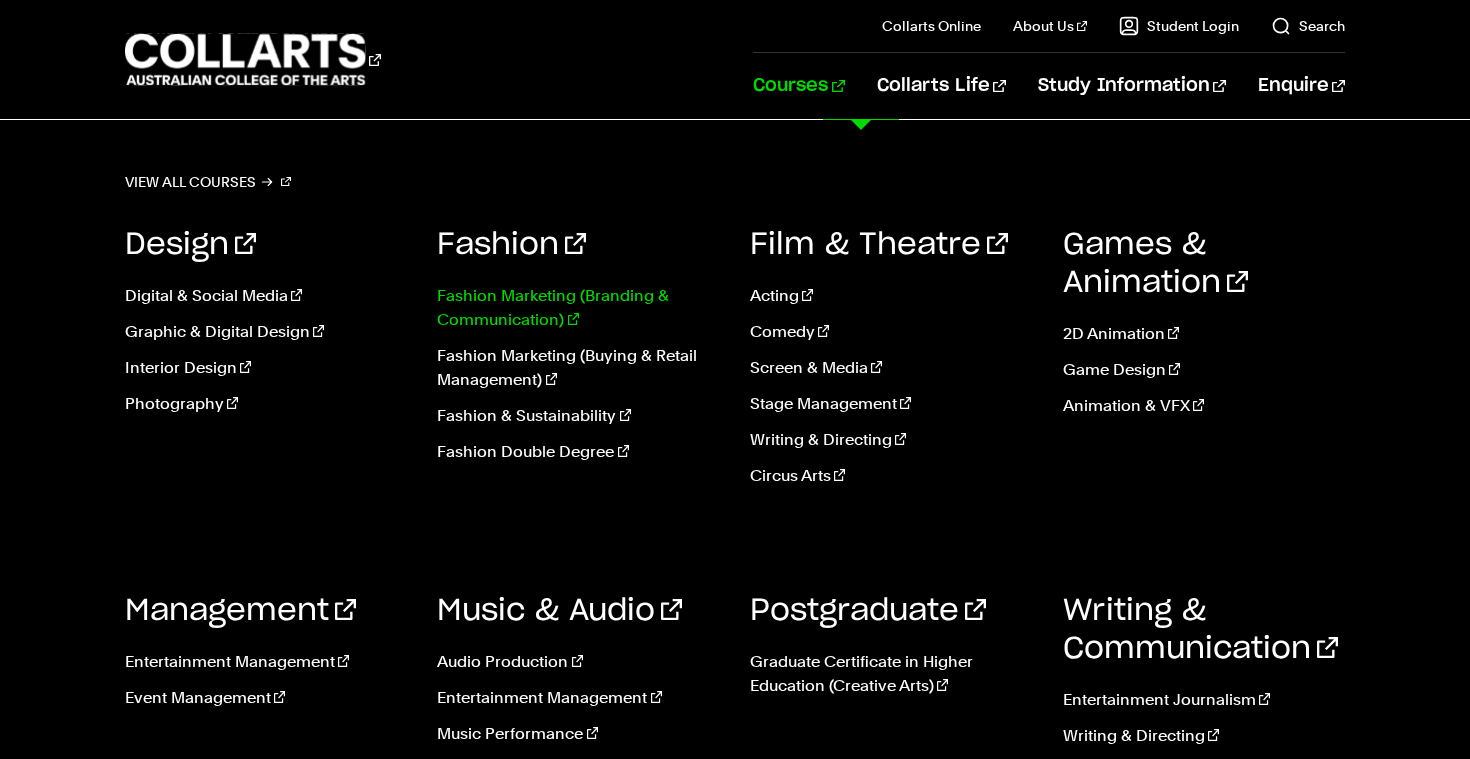 click on "Fashion Marketing (Branding & Communication)" at bounding box center [578, 308] 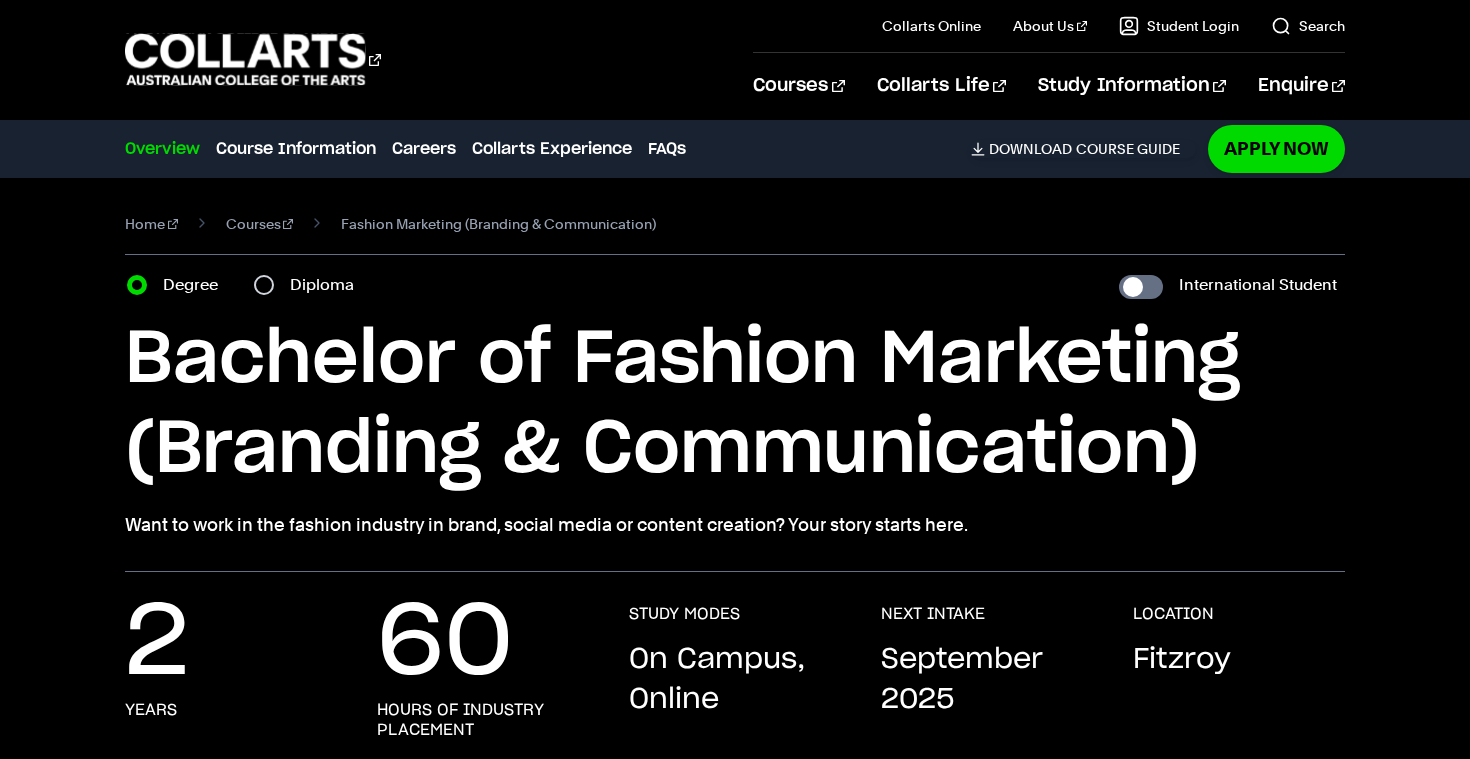 scroll, scrollTop: 0, scrollLeft: 0, axis: both 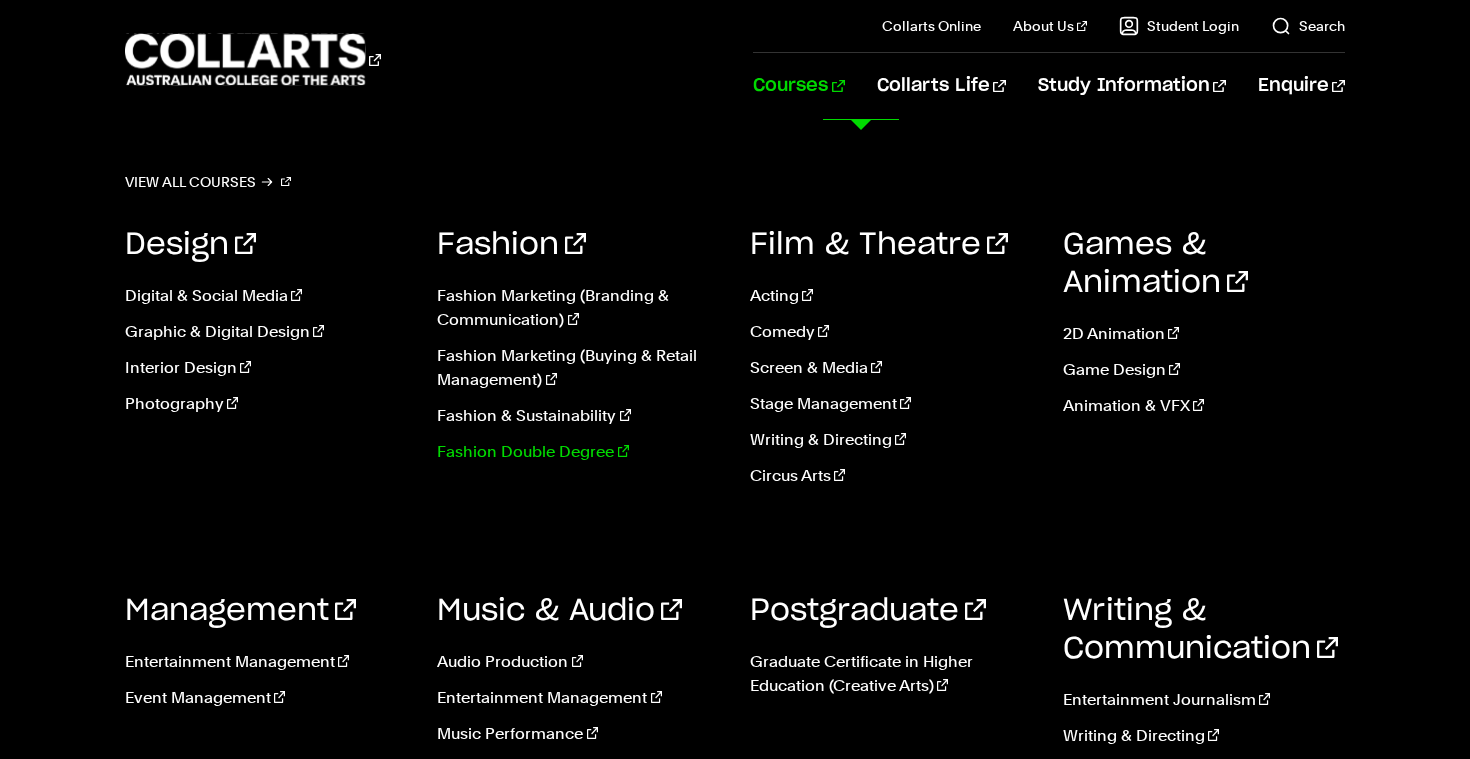 click on "Fashion Double Degree" at bounding box center [578, 452] 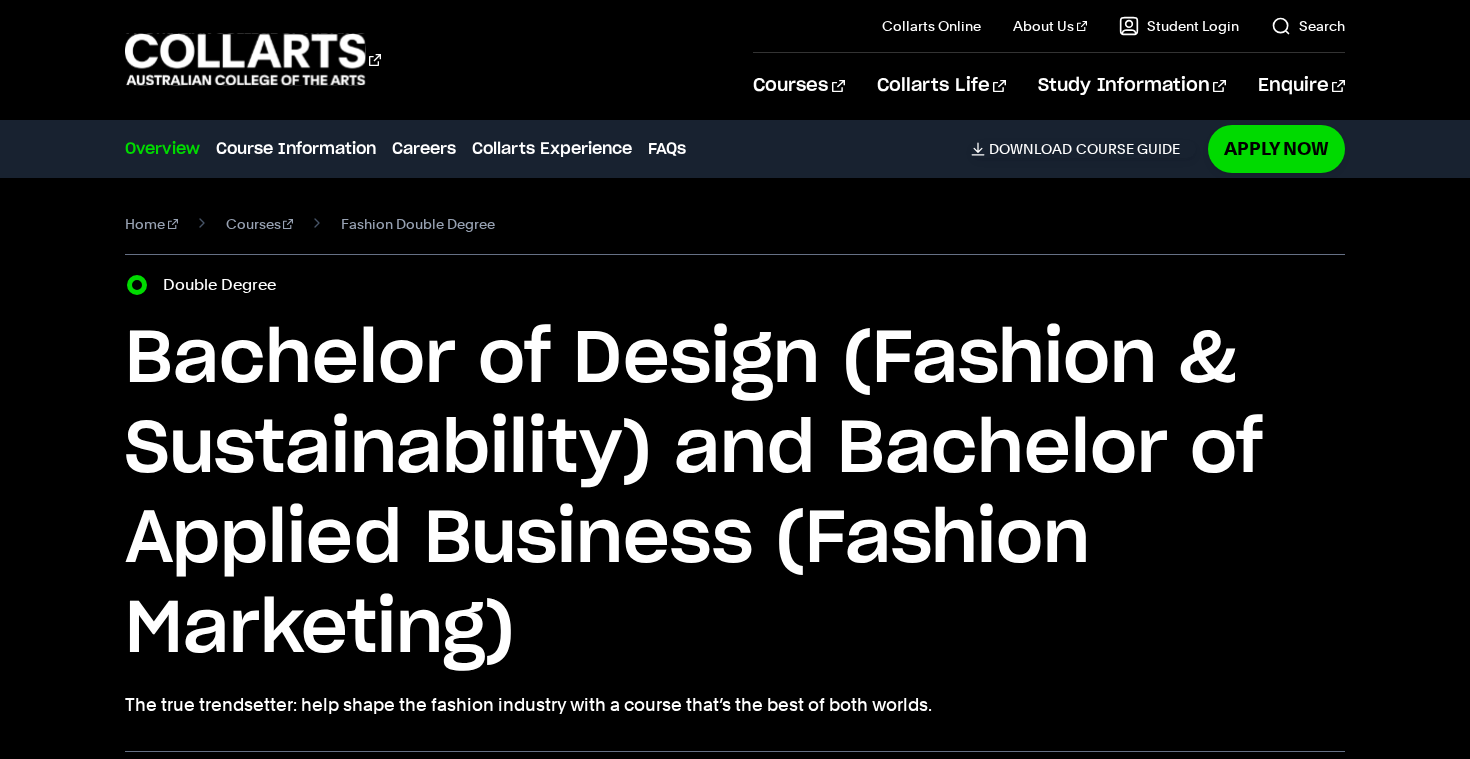 scroll, scrollTop: 0, scrollLeft: 0, axis: both 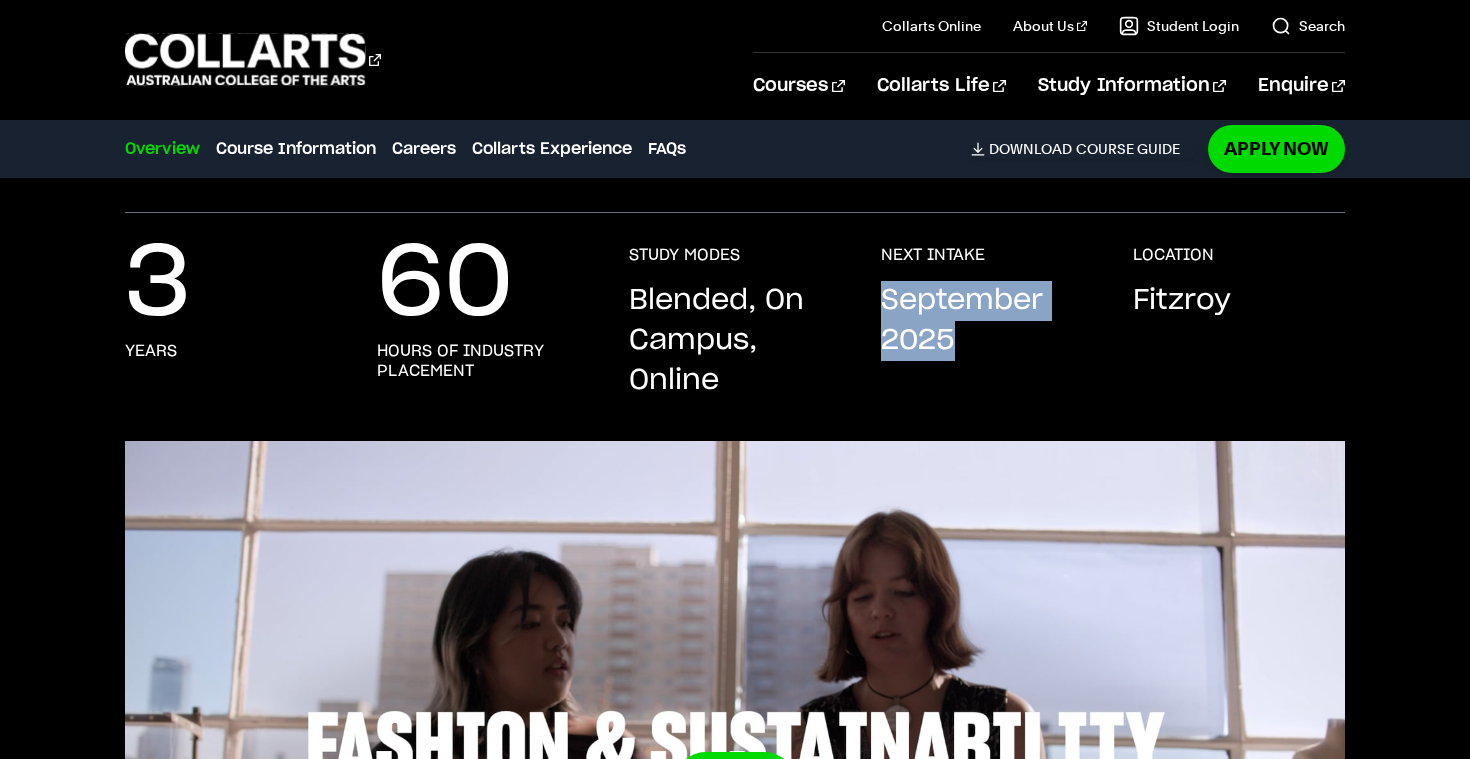 drag, startPoint x: 976, startPoint y: 344, endPoint x: 874, endPoint y: 294, distance: 113.59577 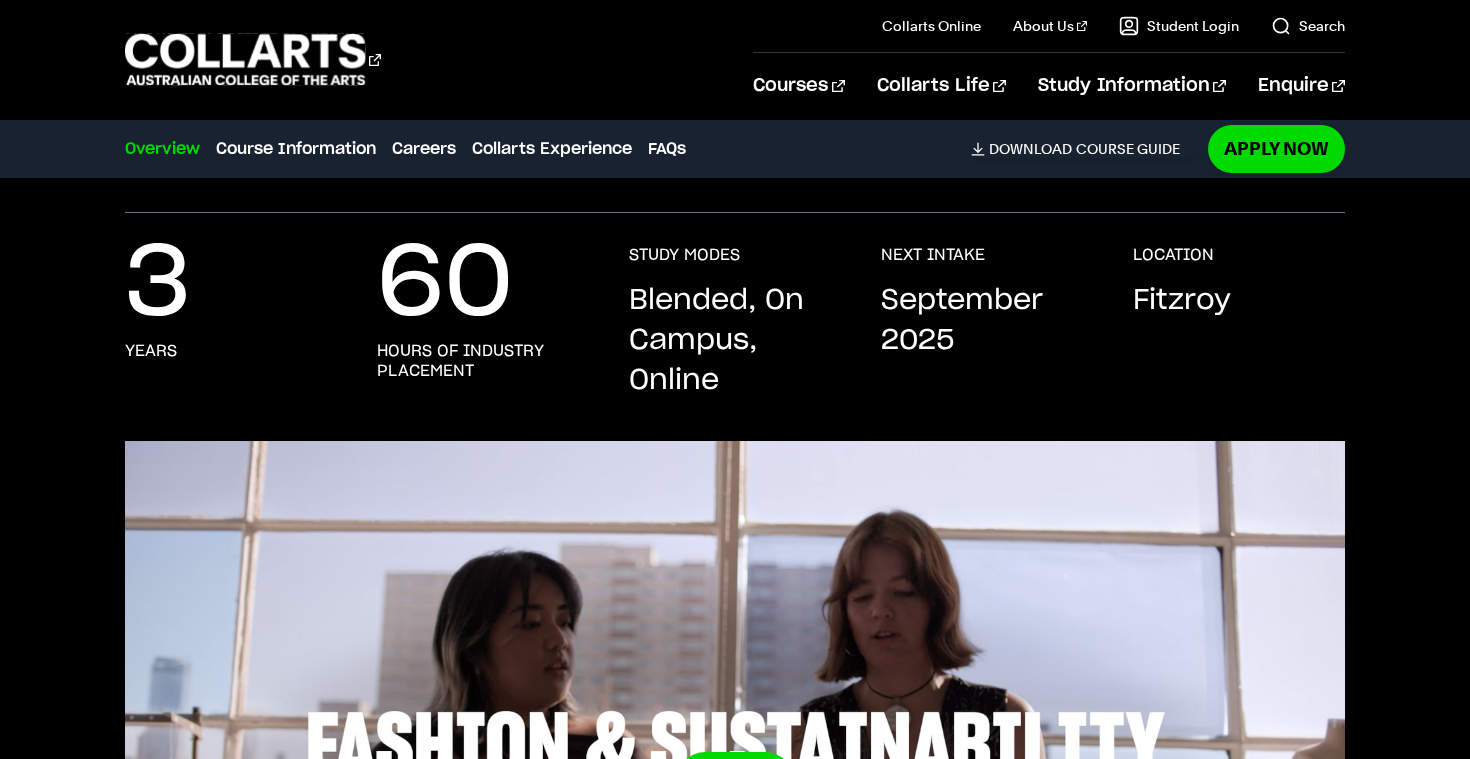 click on "3
years
60
hours of industry placement
STUDY MODES
Blended, On Campus, Online
NEXT INTAKE
September 2025
LOCATION
Fitzroy" at bounding box center [735, 343] 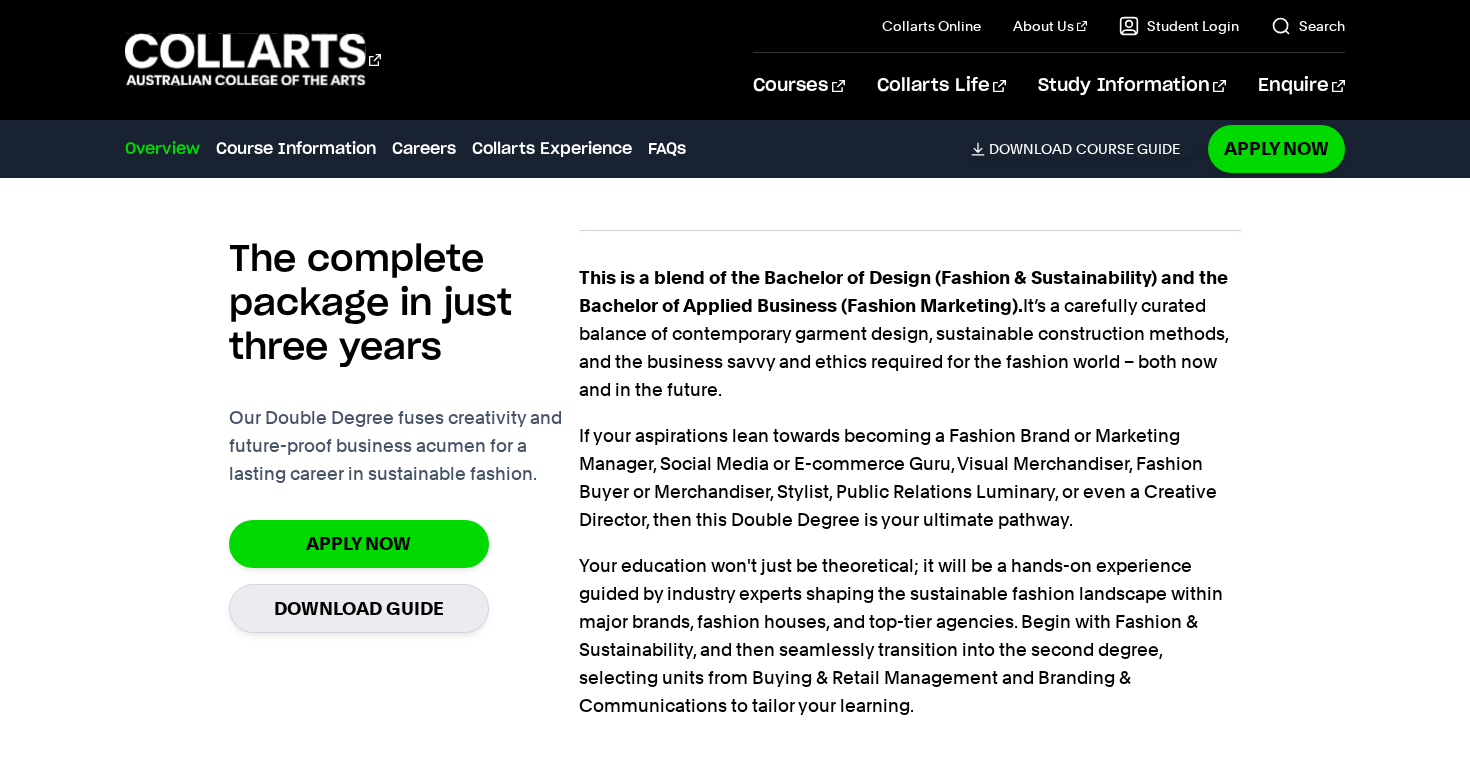 scroll, scrollTop: 1555, scrollLeft: 0, axis: vertical 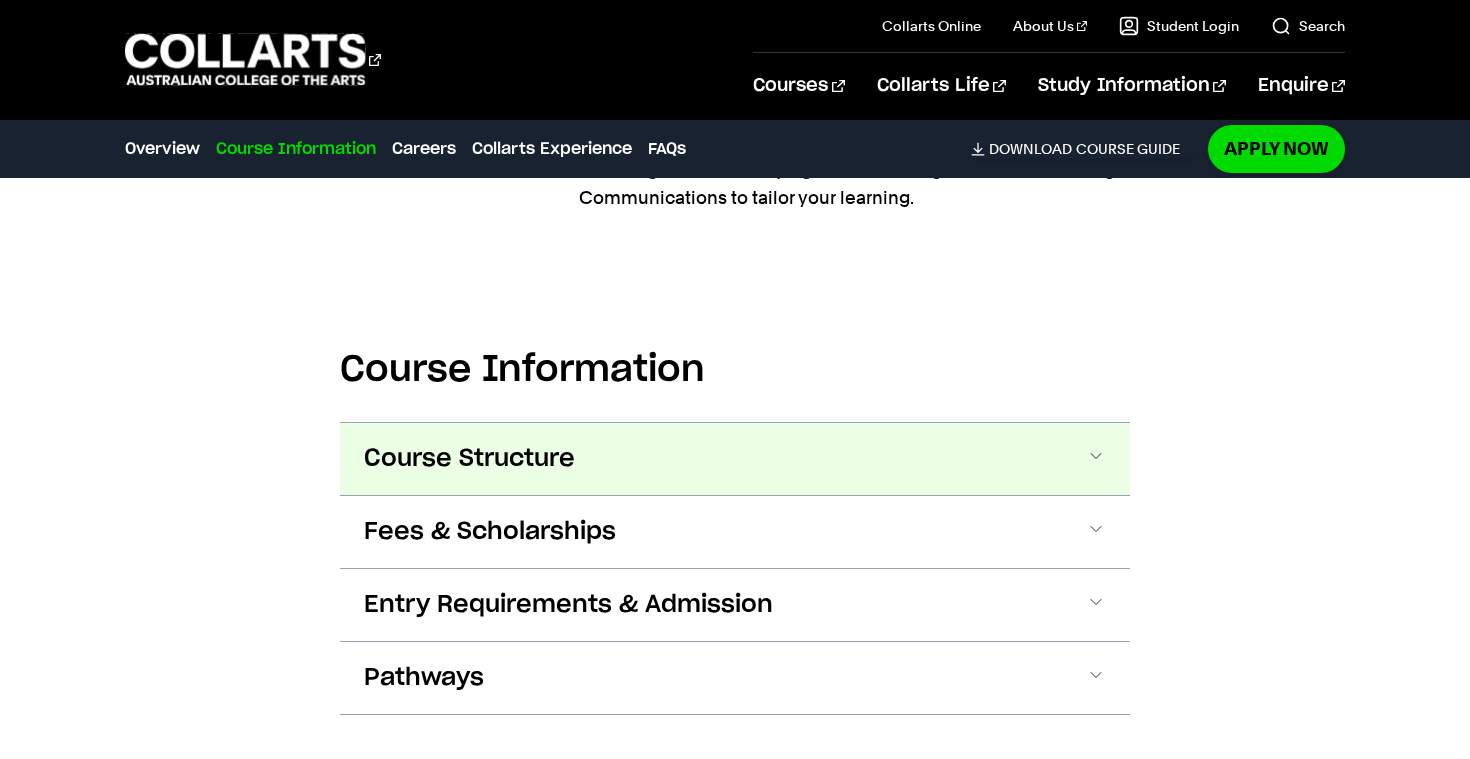 click on "Course Structure" at bounding box center (735, 459) 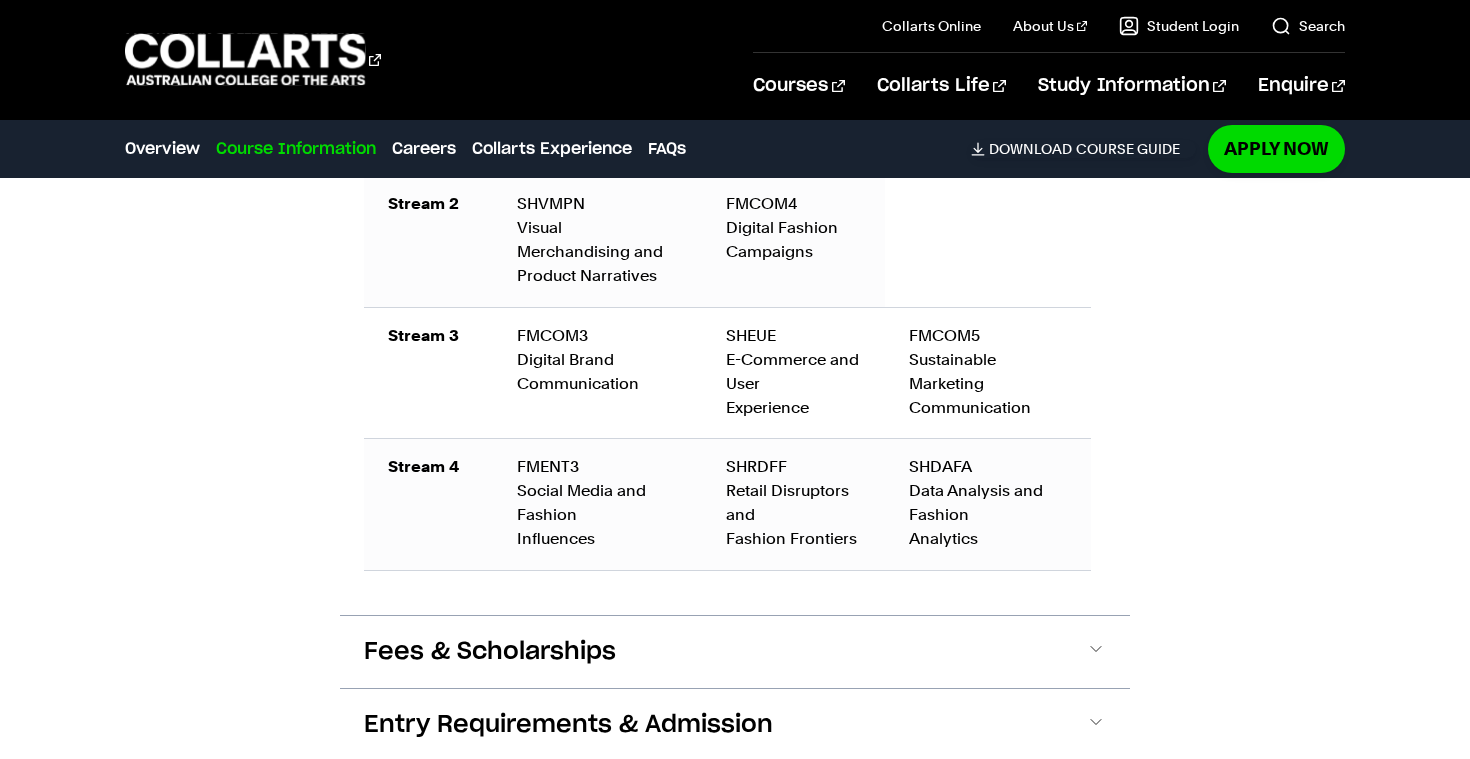 scroll, scrollTop: 3894, scrollLeft: 0, axis: vertical 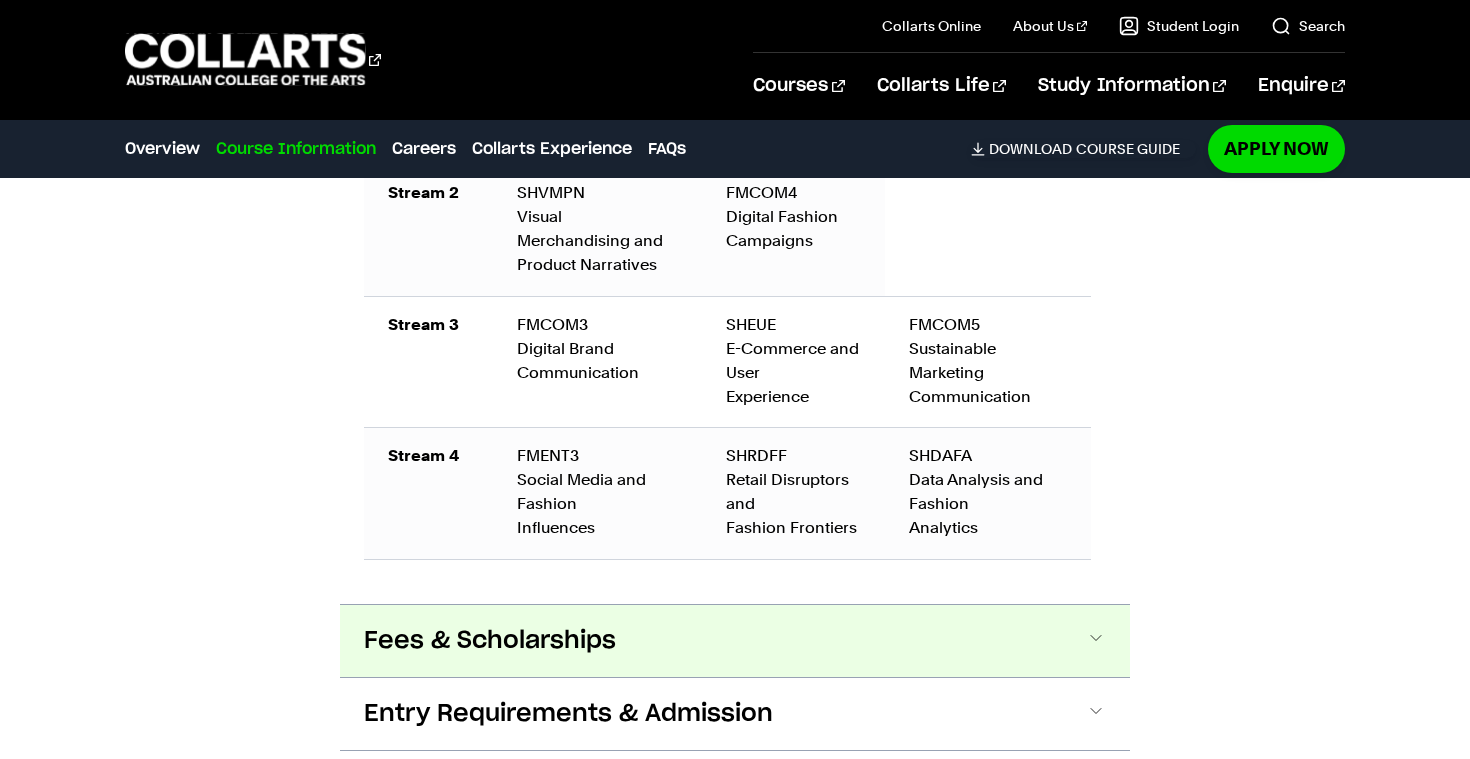 click on "Fees & Scholarships" at bounding box center (735, 641) 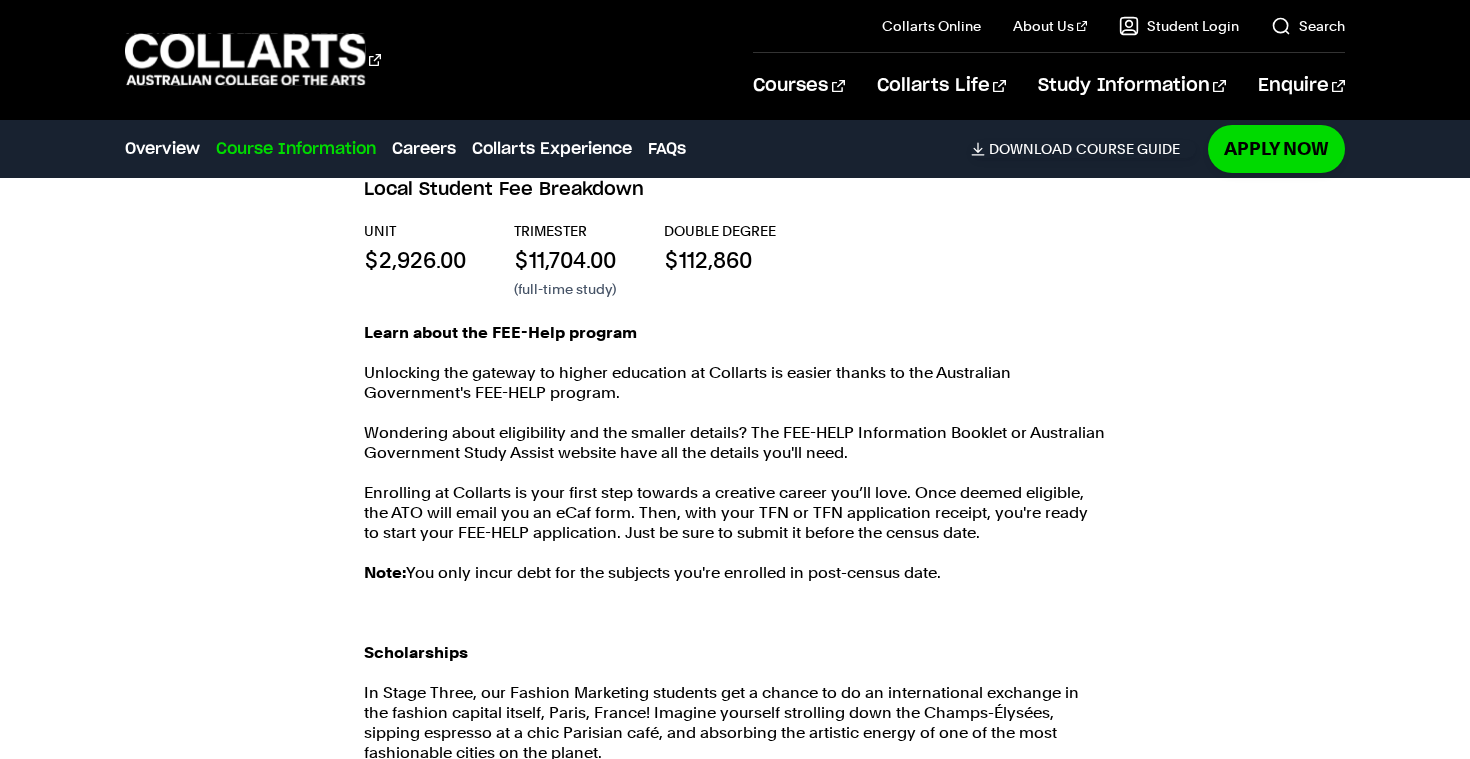 scroll, scrollTop: 4361, scrollLeft: 0, axis: vertical 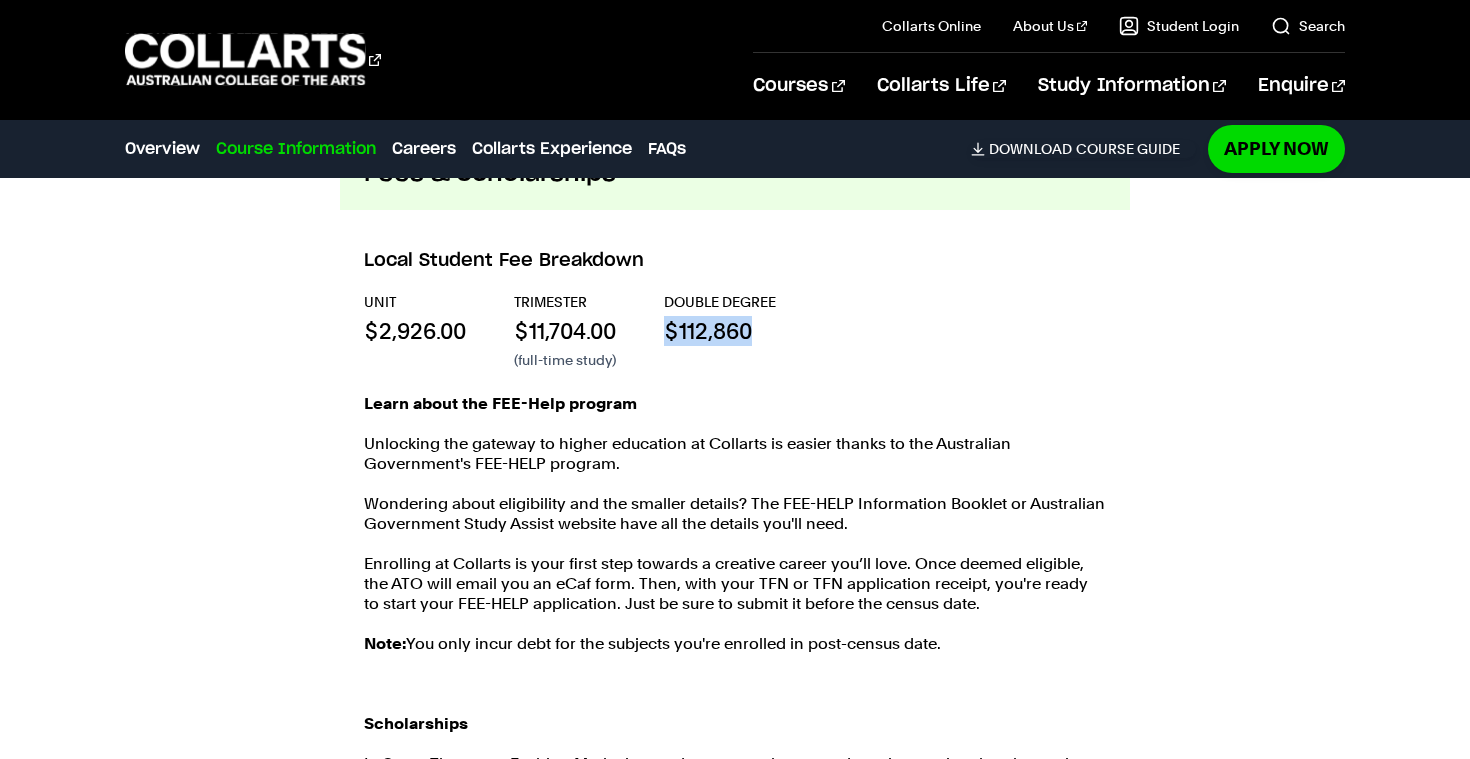 drag, startPoint x: 766, startPoint y: 337, endPoint x: 657, endPoint y: 324, distance: 109.77249 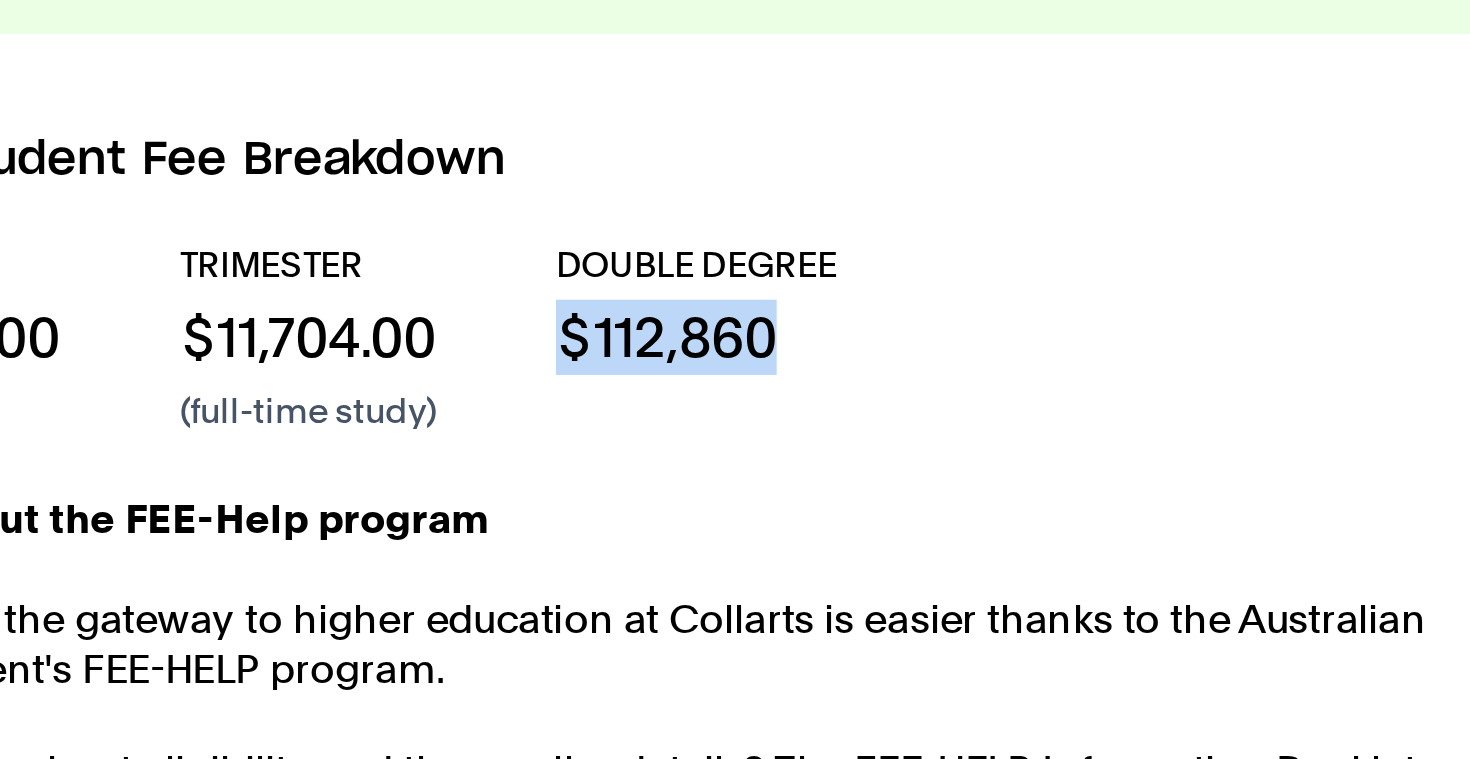 scroll, scrollTop: 4073, scrollLeft: 0, axis: vertical 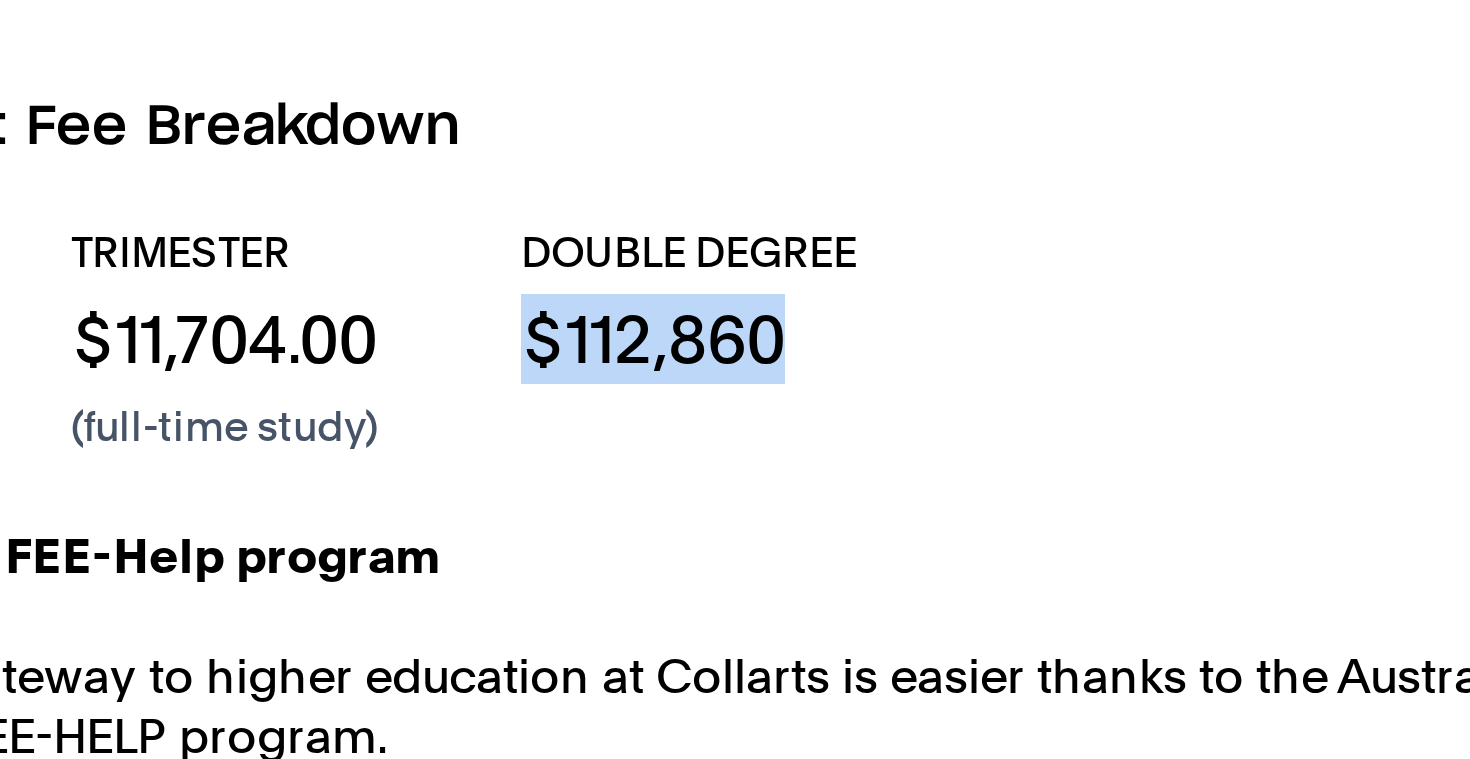 click on "Double Degree
$112,860" at bounding box center (720, 619) 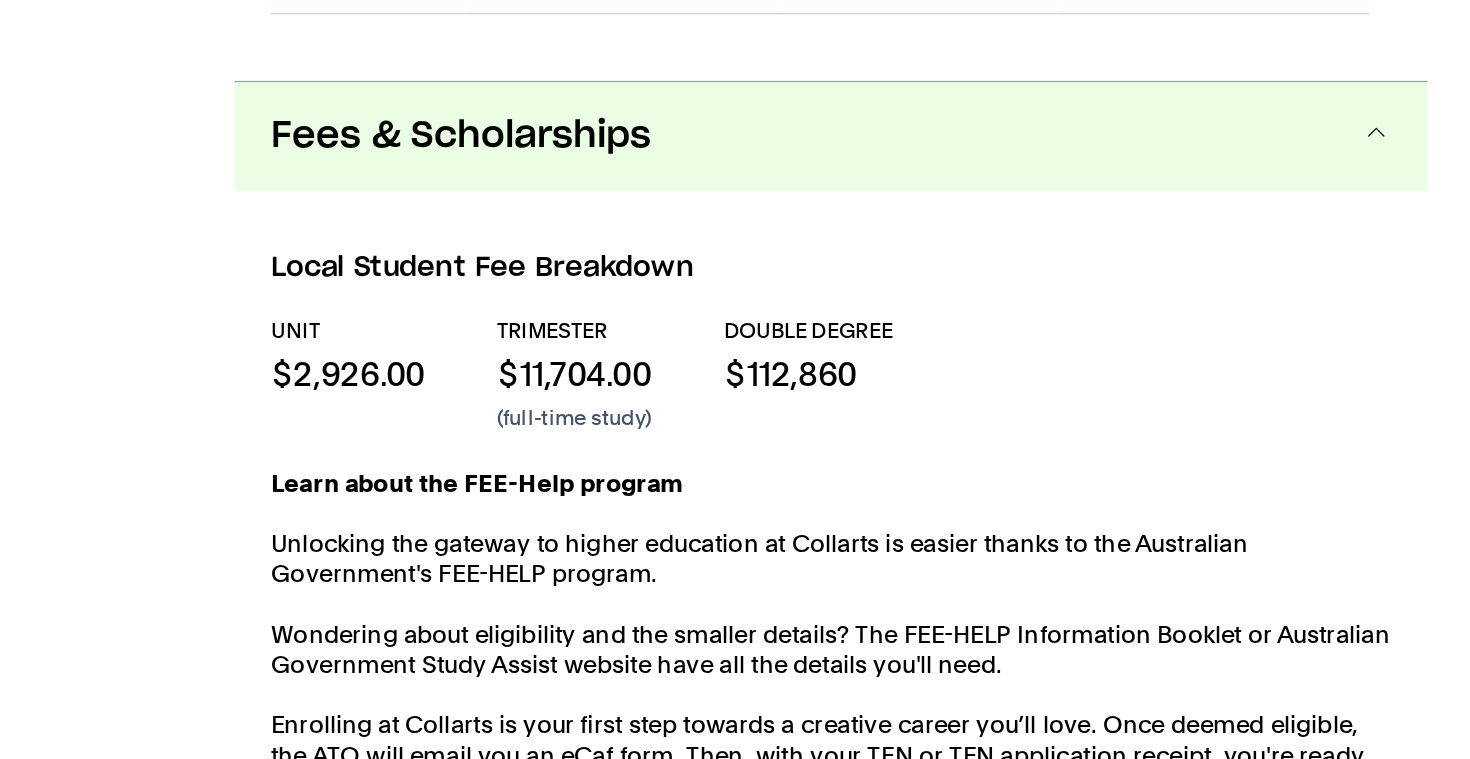 scroll, scrollTop: 4125, scrollLeft: 0, axis: vertical 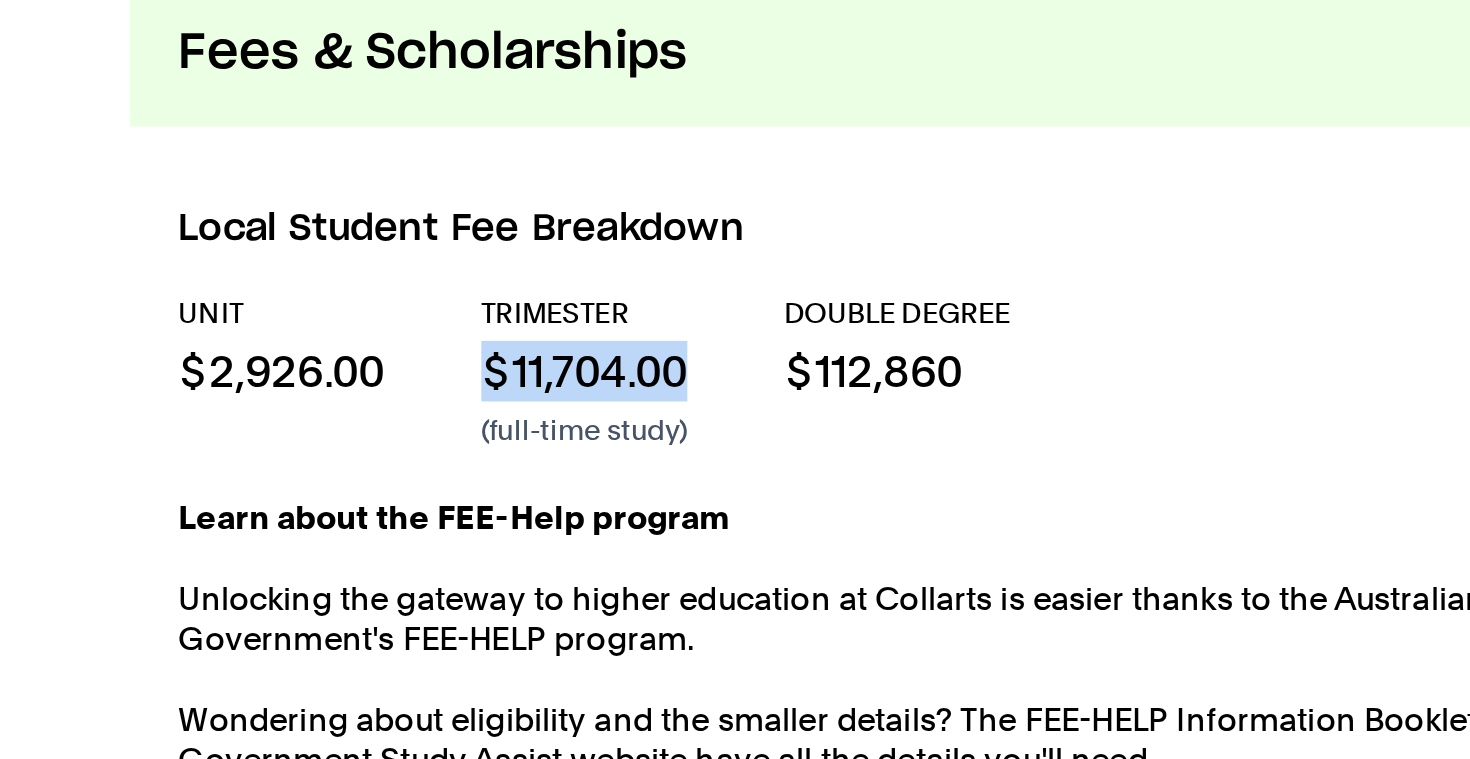 drag, startPoint x: 231, startPoint y: 180, endPoint x: 359, endPoint y: 186, distance: 128.14055 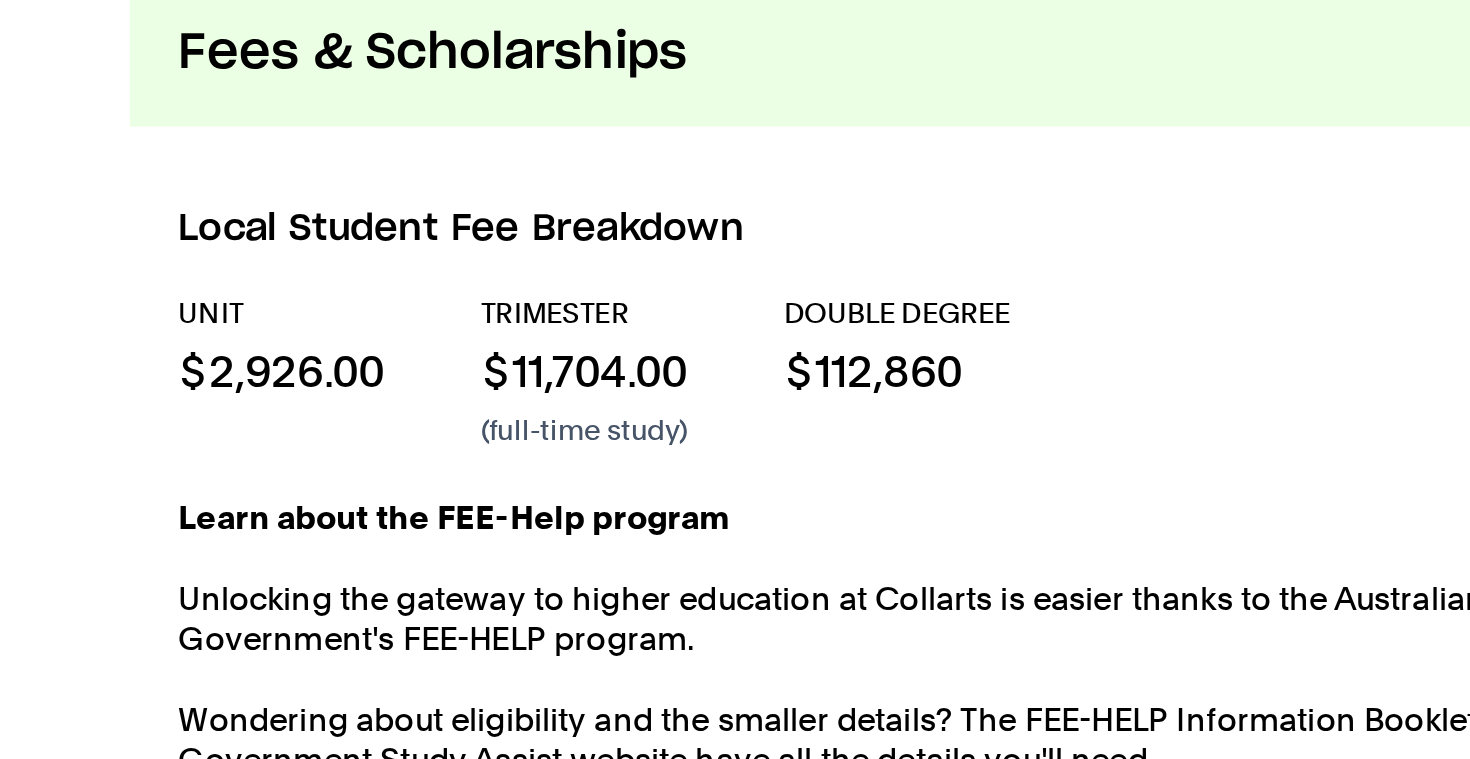 click on "$112,860" at bounding box center [720, 567] 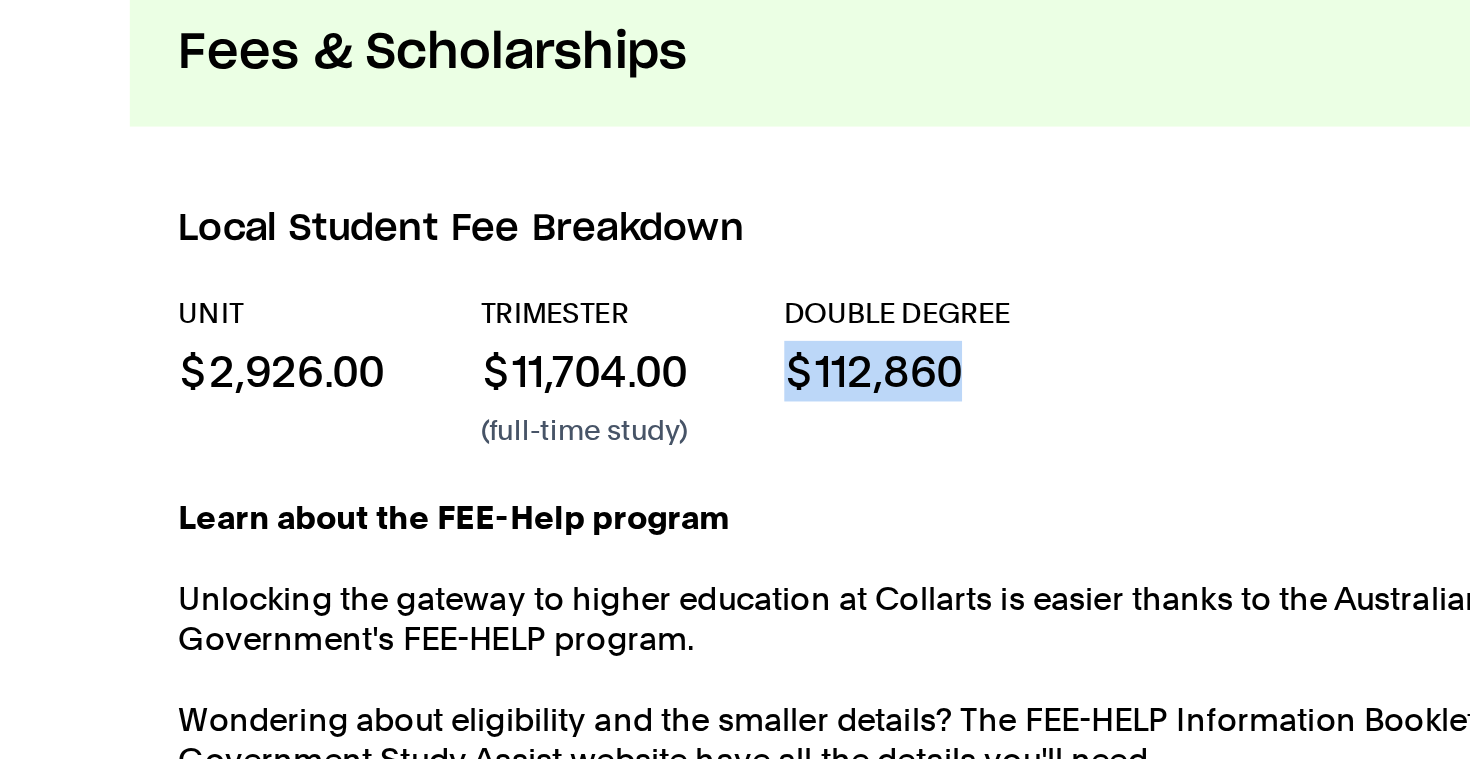 drag, startPoint x: 394, startPoint y: 177, endPoint x: 491, endPoint y: 181, distance: 97.082436 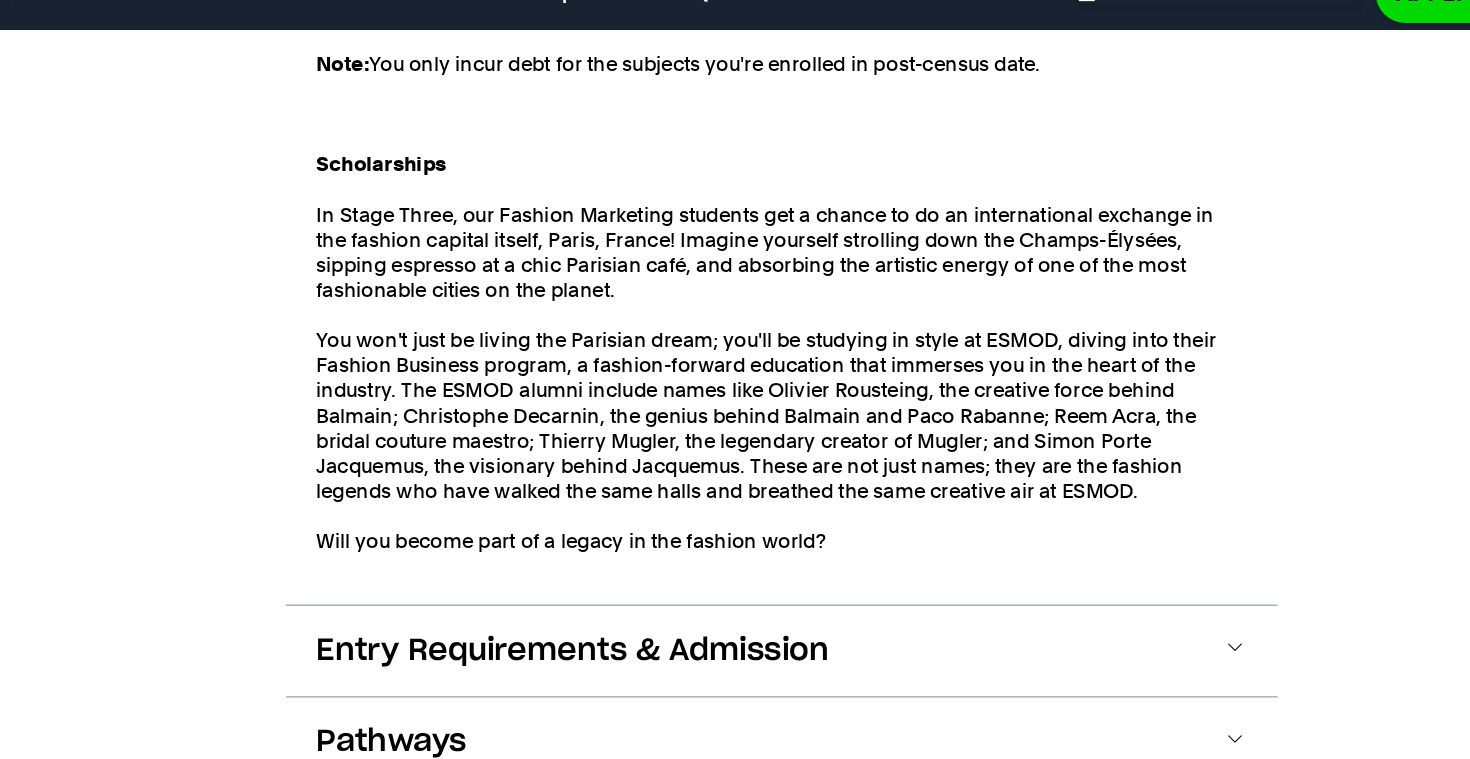scroll, scrollTop: 4804, scrollLeft: 0, axis: vertical 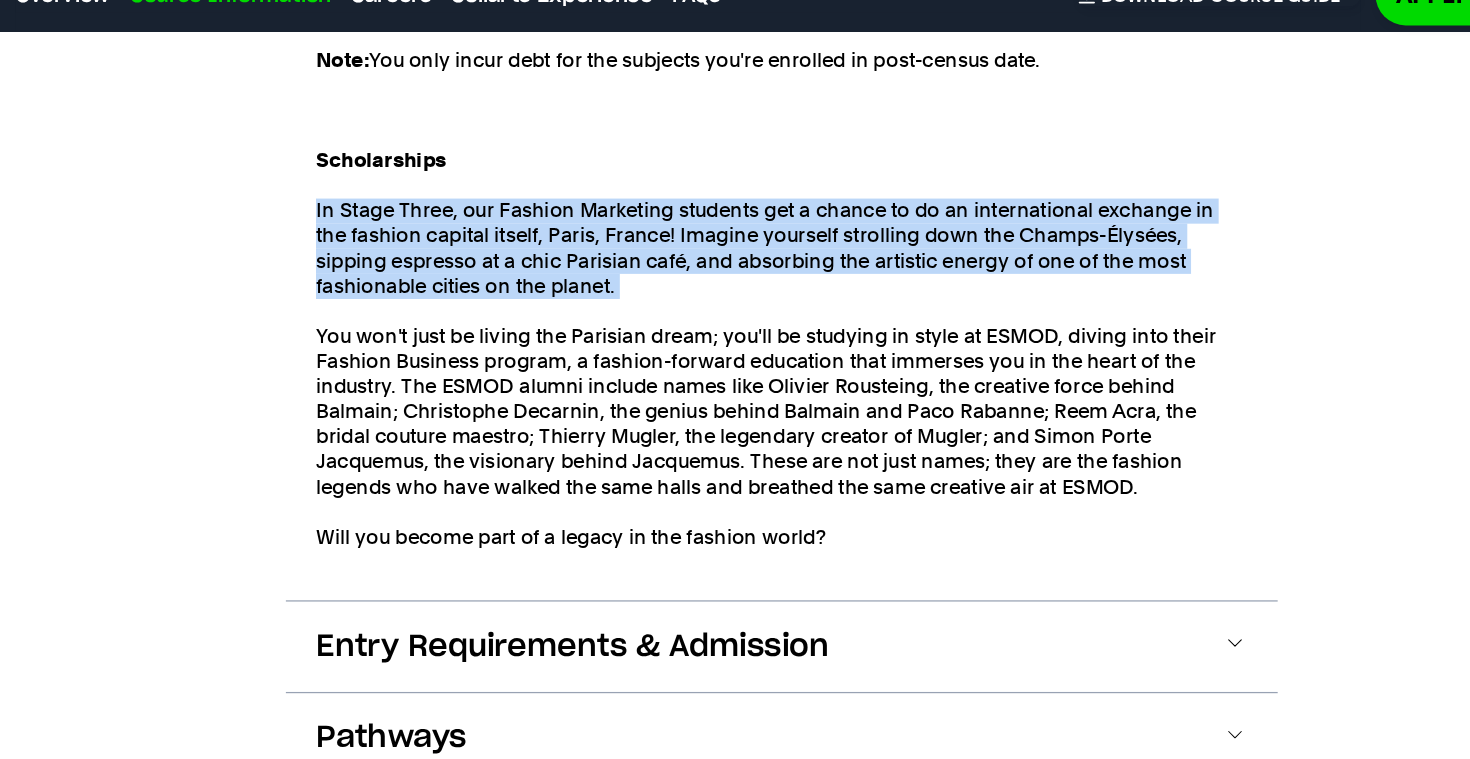 drag, startPoint x: 241, startPoint y: 159, endPoint x: 524, endPoint y: 240, distance: 294.3637 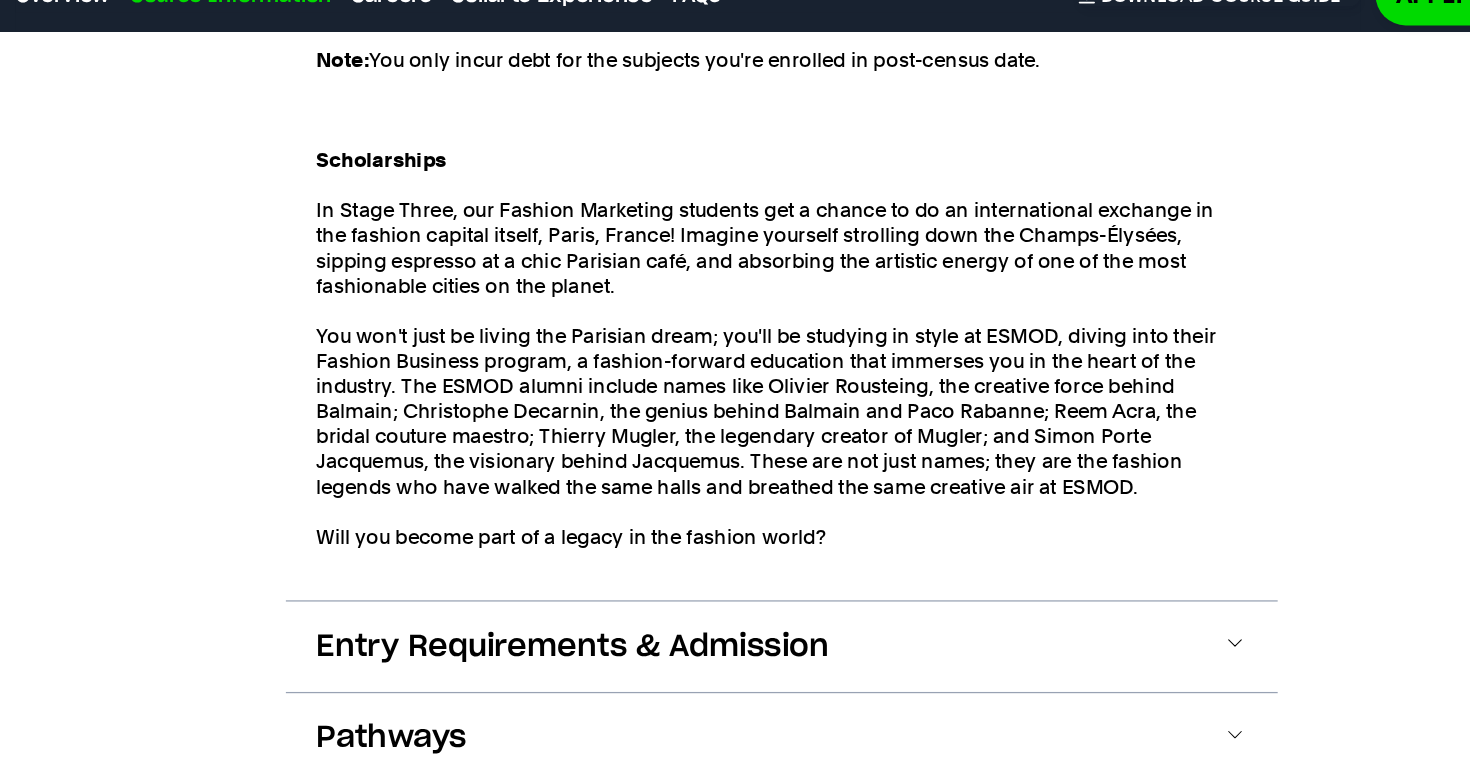 click on "Learn about the FEE-Help program
Unlocking the gateway to higher education at Collarts is easier thanks to the Australian Government's FEE-HELP program.
Wondering about eligibility and the smaller details? The FEE-HELP Information Booklet or Australian Government Study Assist website have all the details you'll need.
Enrolling at Collarts is your first step towards a creative career you’ll love. Once deemed eligible, the ATO will email you an eCaf form. Then, with your TFN or TFN application receipt, you're ready to start your FEE-HELP application. Just be sure to submit it before the census date.
Note:  You only incur debt for the subjects you're enrolled in post-census date.
Scholarships
Will you become part of a legacy in the fashion world?" at bounding box center [735, 281] 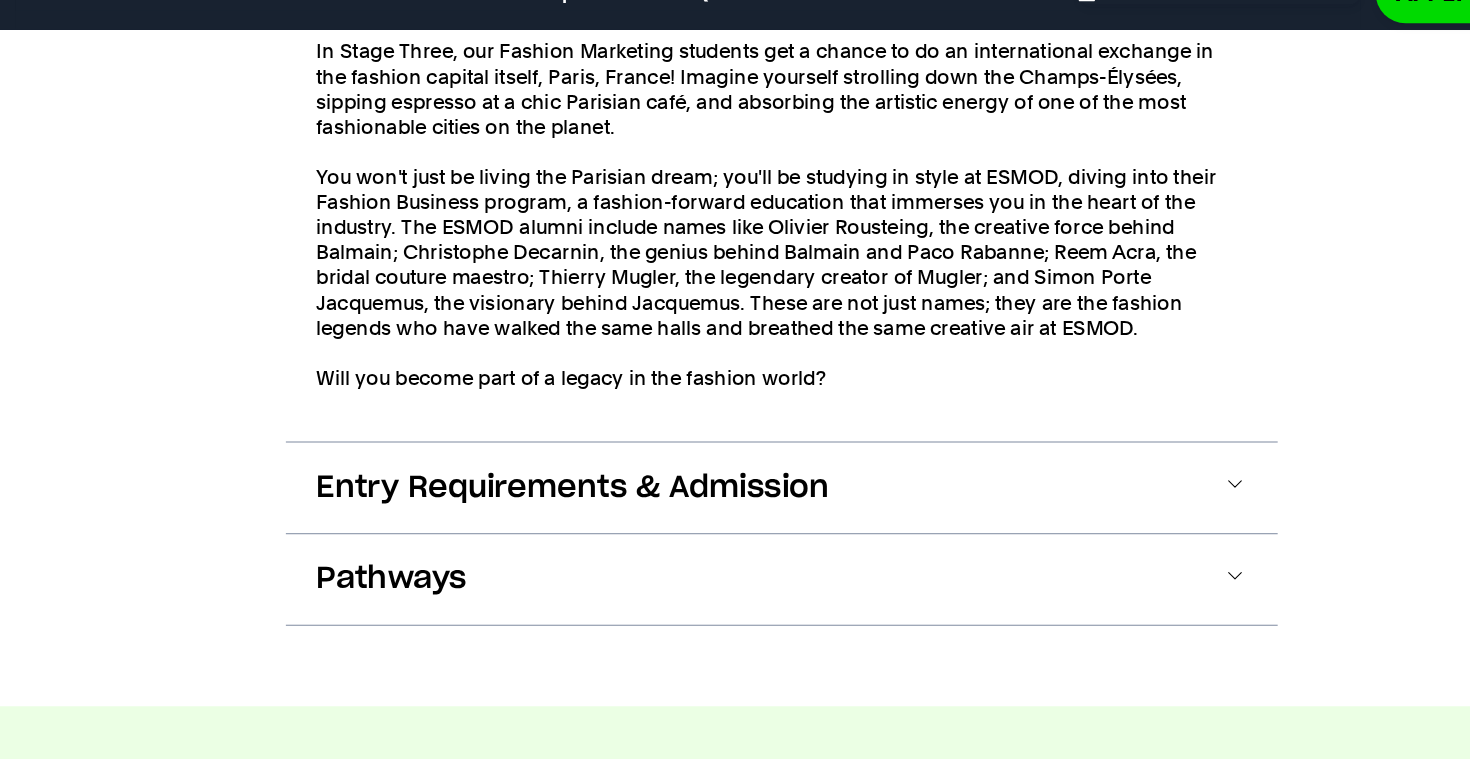 scroll, scrollTop: 4932, scrollLeft: 0, axis: vertical 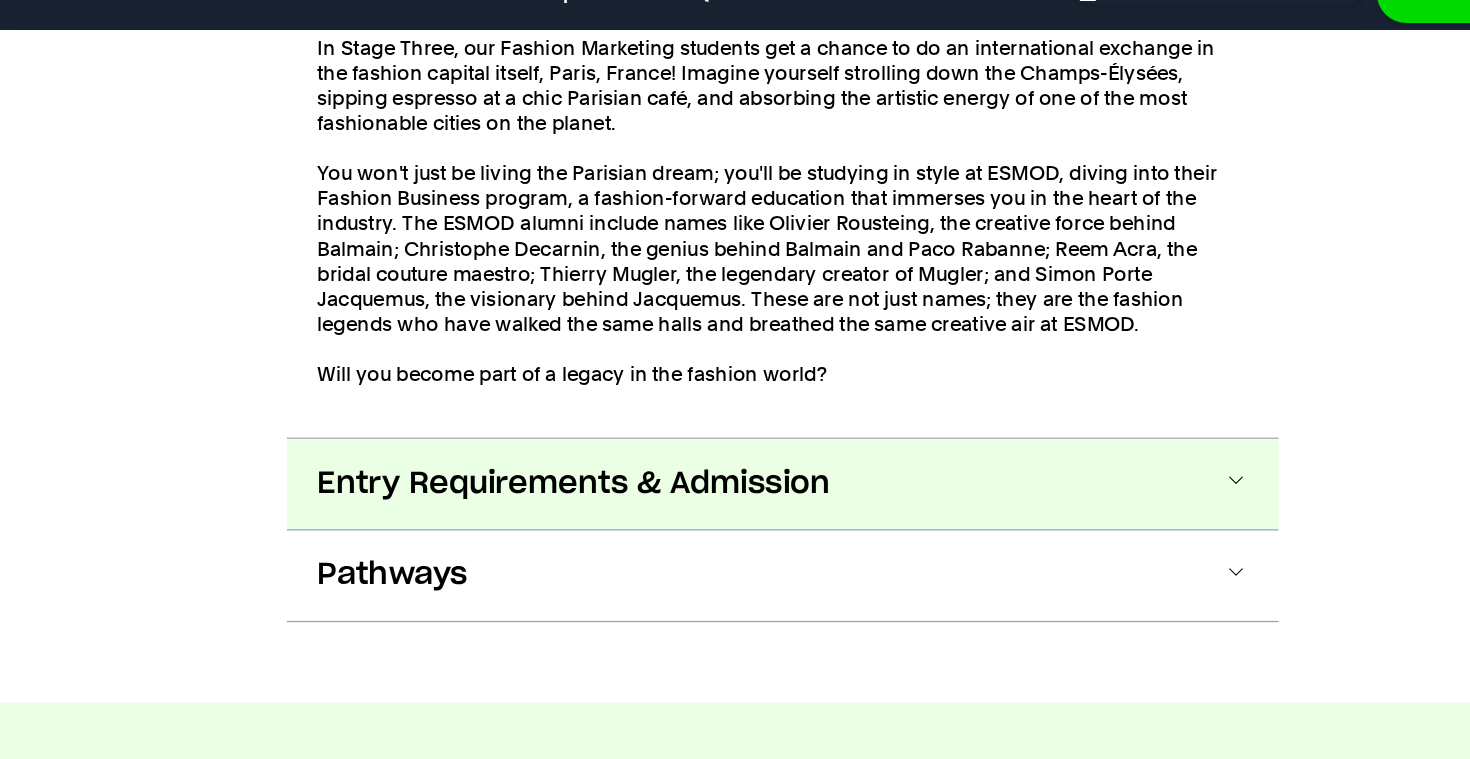 click on "Entry Requirements & Admission" at bounding box center (735, 540) 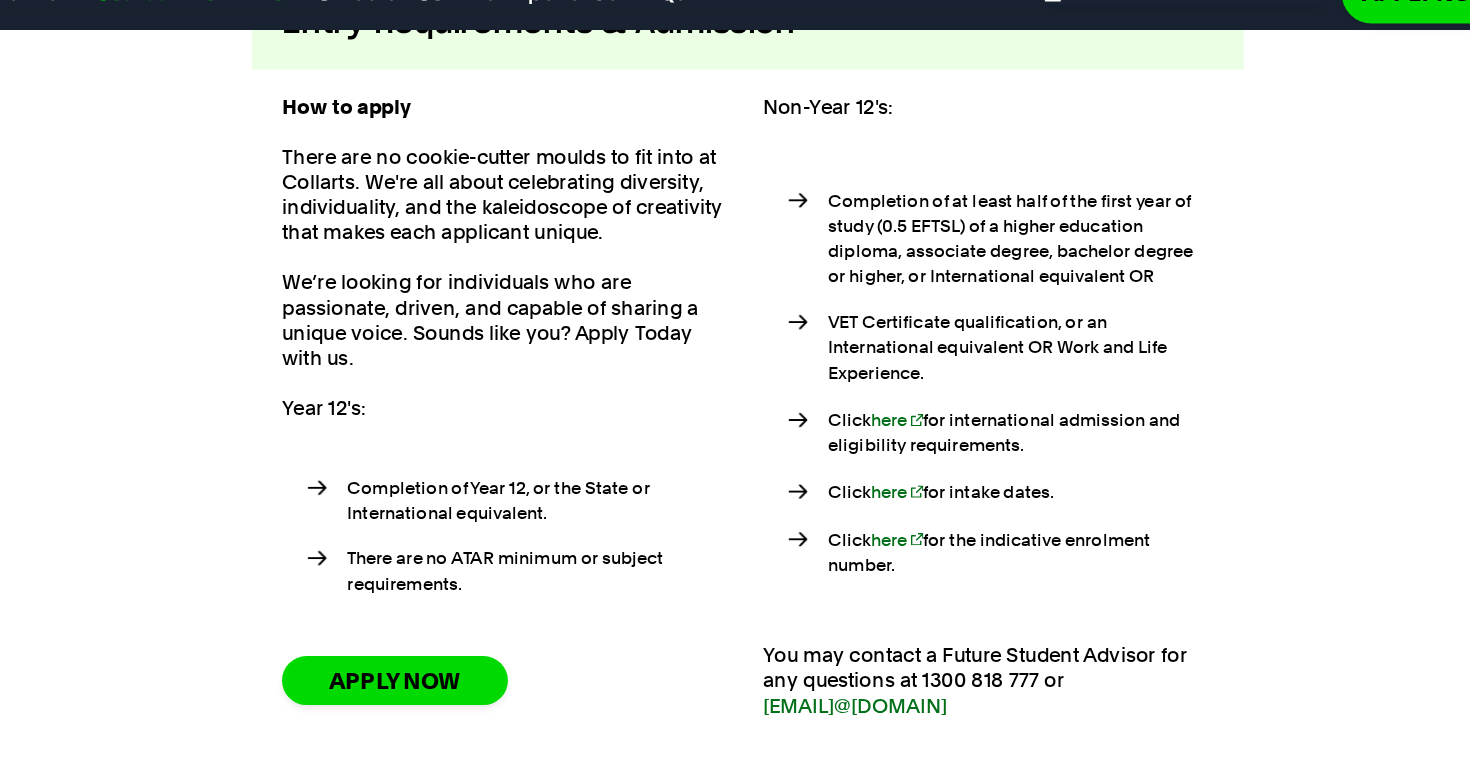 scroll, scrollTop: 5344, scrollLeft: 0, axis: vertical 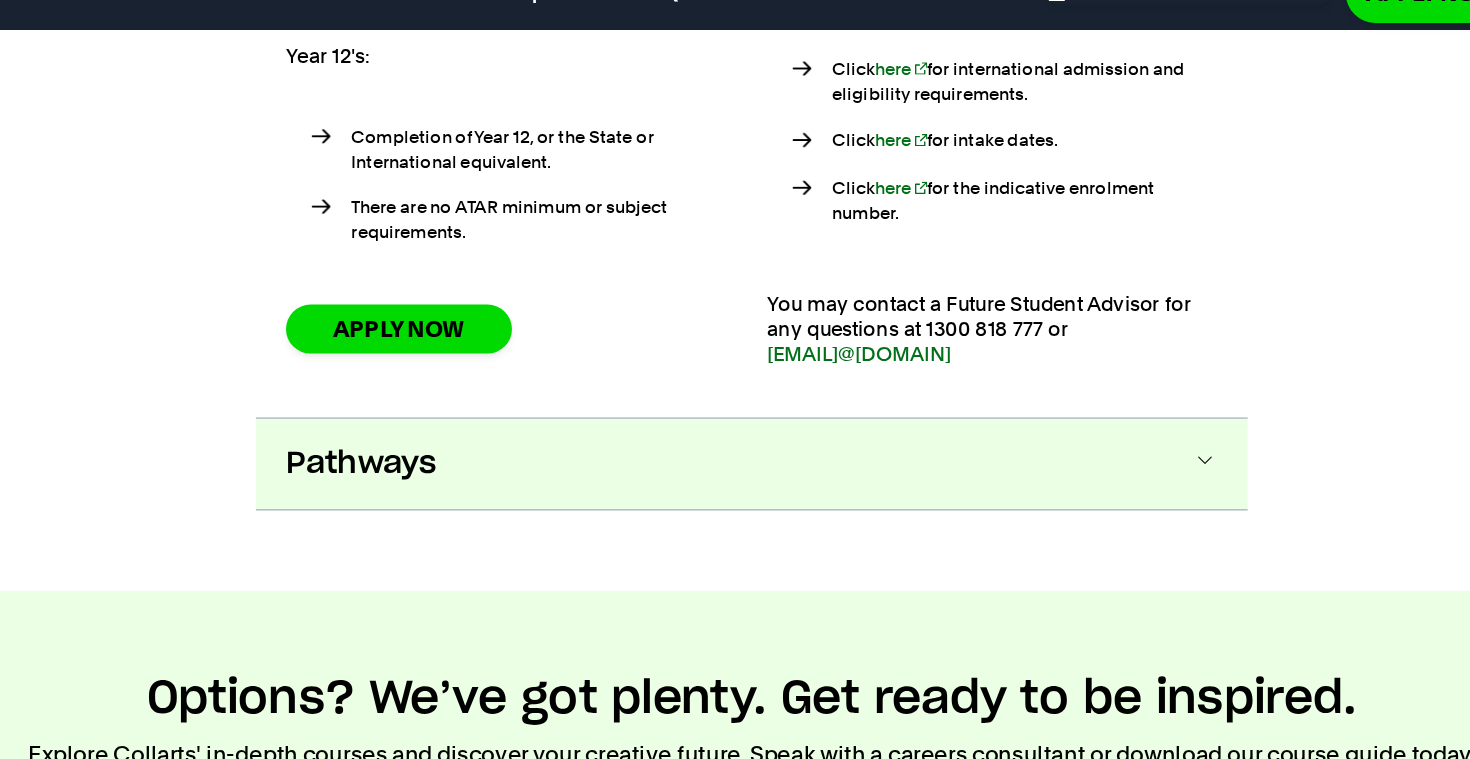 click on "Pathways" at bounding box center (735, 524) 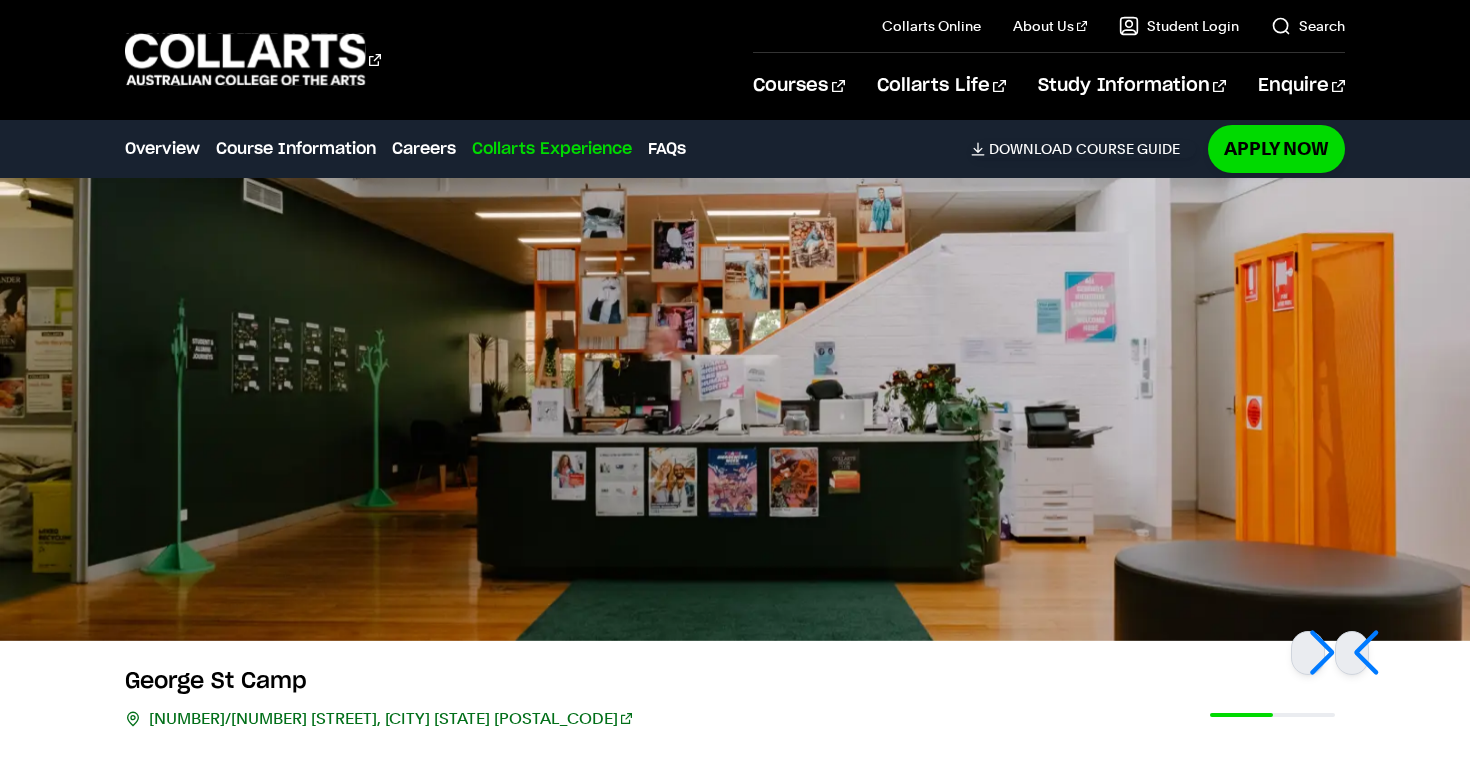 scroll, scrollTop: 8123, scrollLeft: 0, axis: vertical 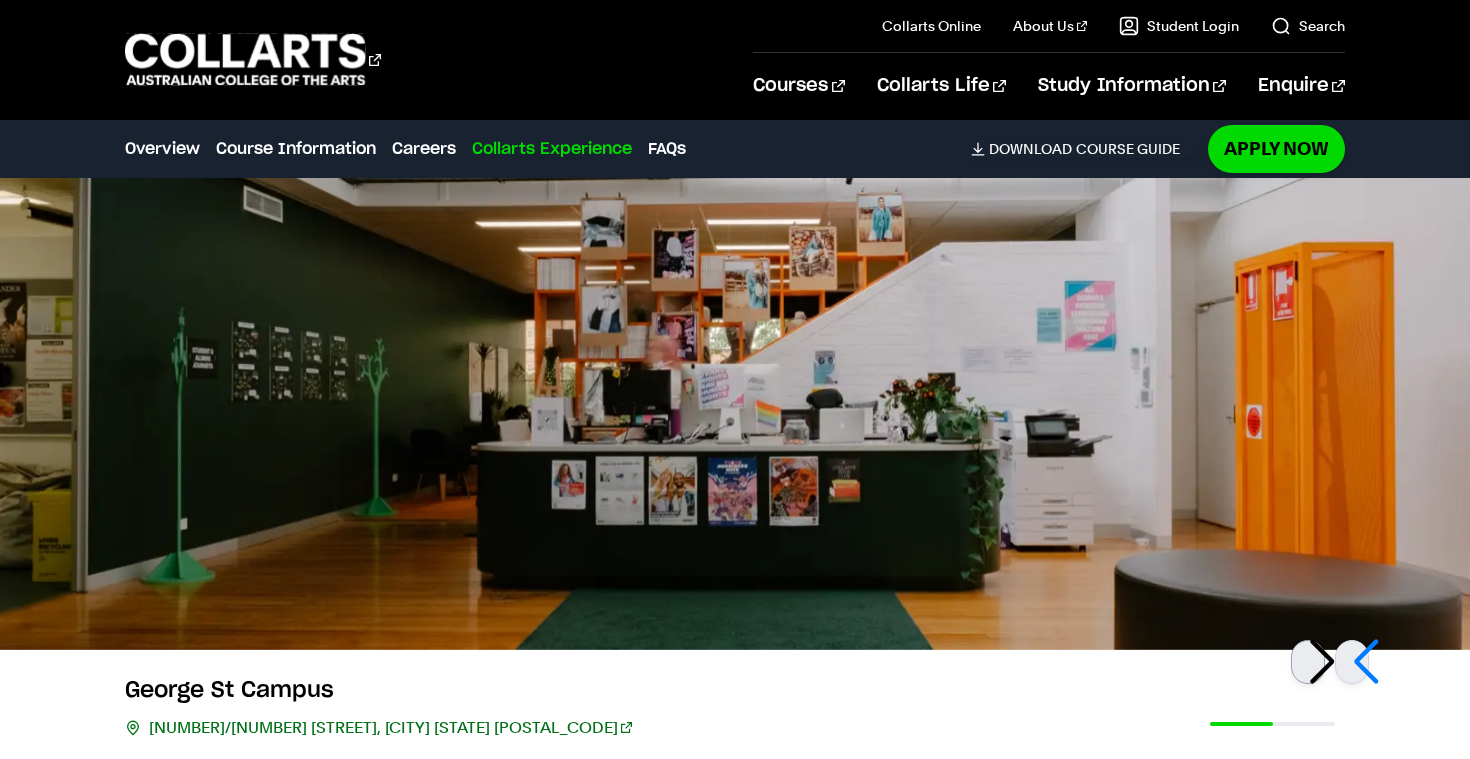 click at bounding box center [1308, 662] 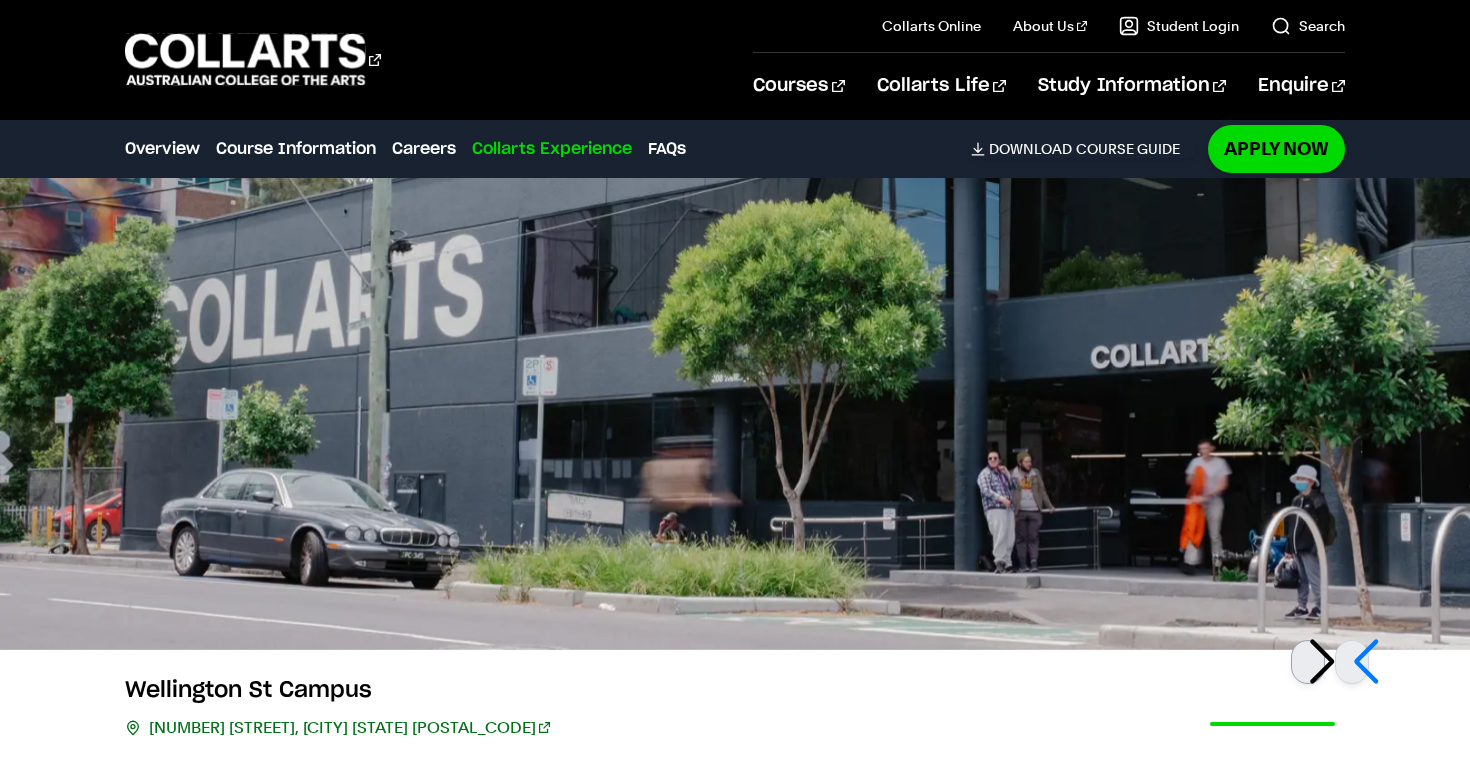 click at bounding box center [1308, 662] 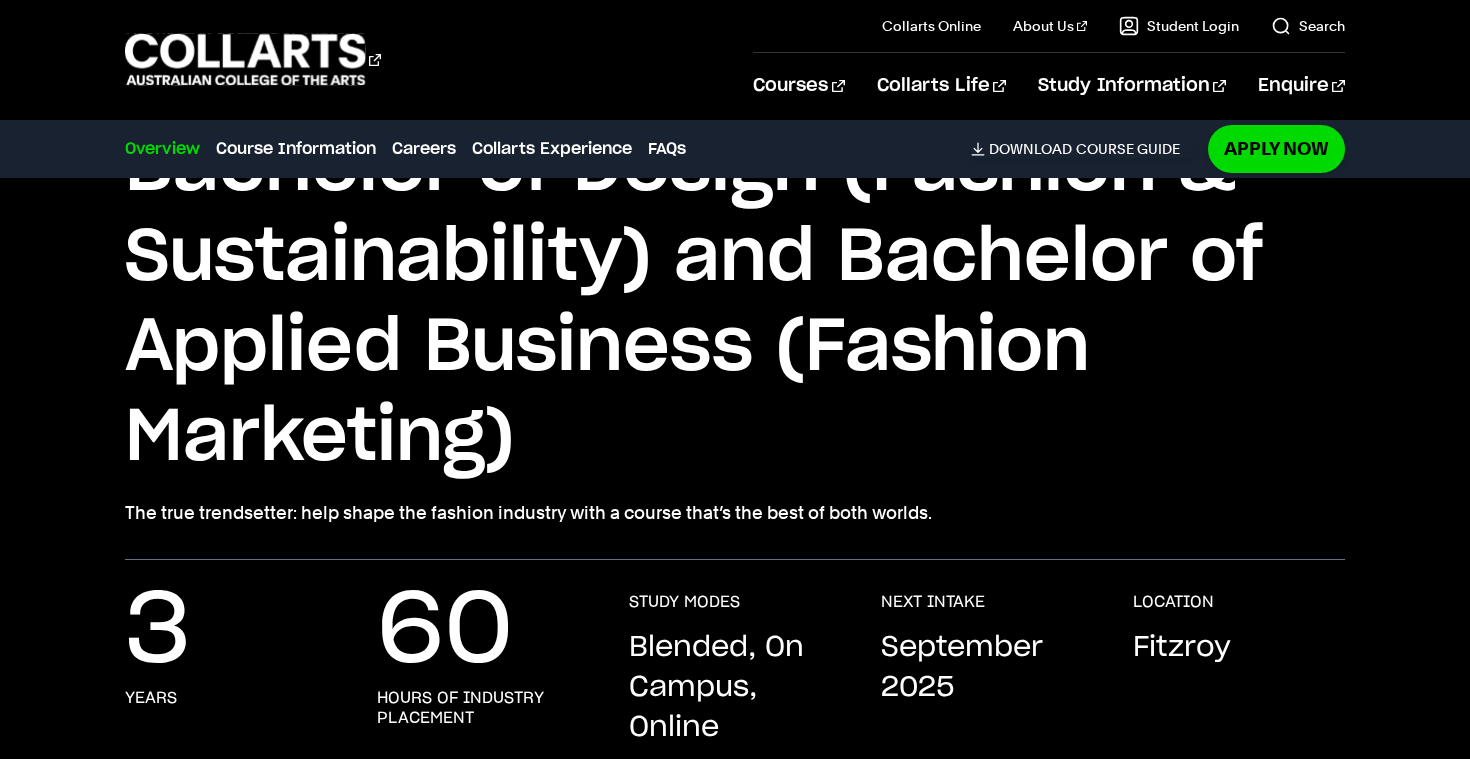 scroll, scrollTop: 194, scrollLeft: 0, axis: vertical 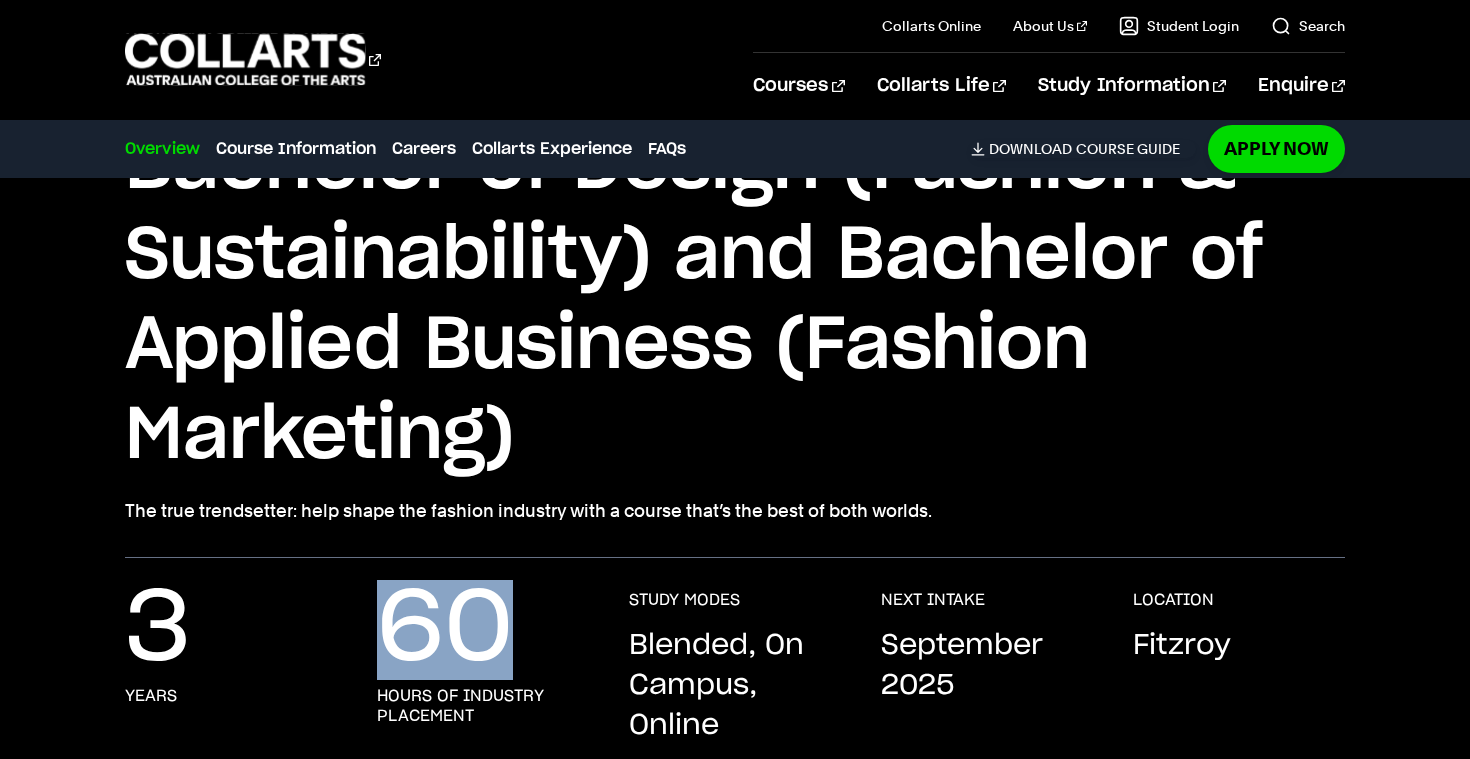 drag, startPoint x: 506, startPoint y: 641, endPoint x: 395, endPoint y: 624, distance: 112.29426 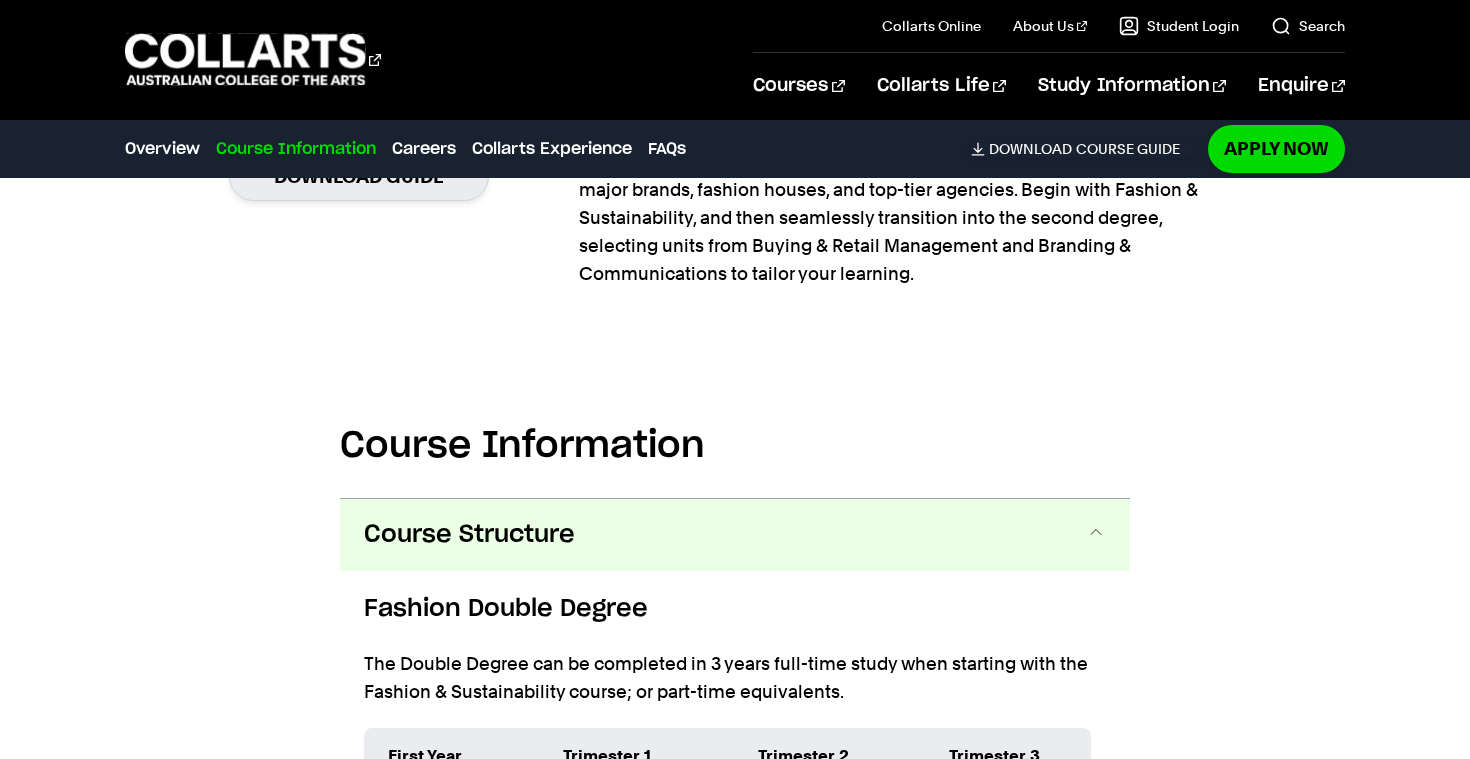 scroll, scrollTop: 1948, scrollLeft: 0, axis: vertical 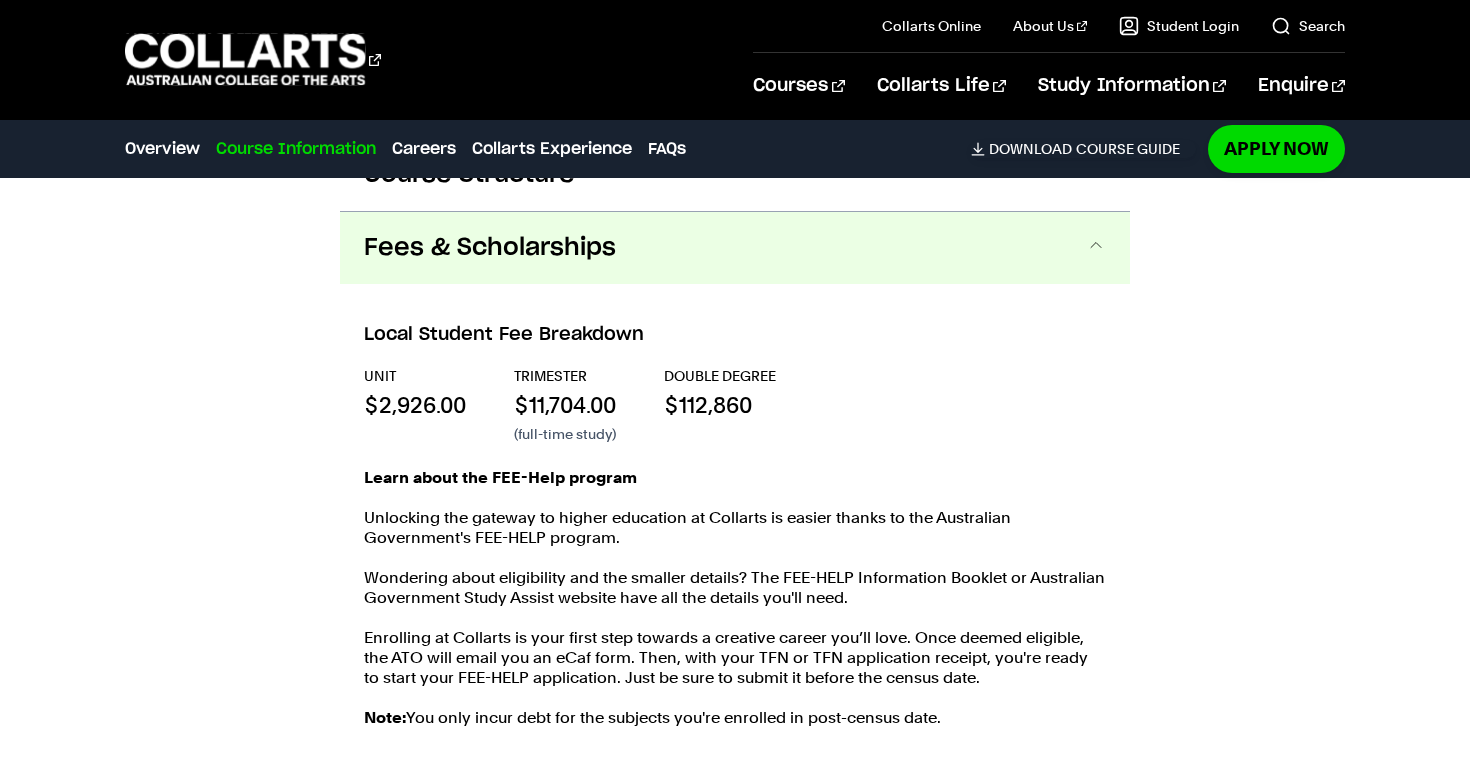 click on "Fees & Scholarships" at bounding box center (735, 248) 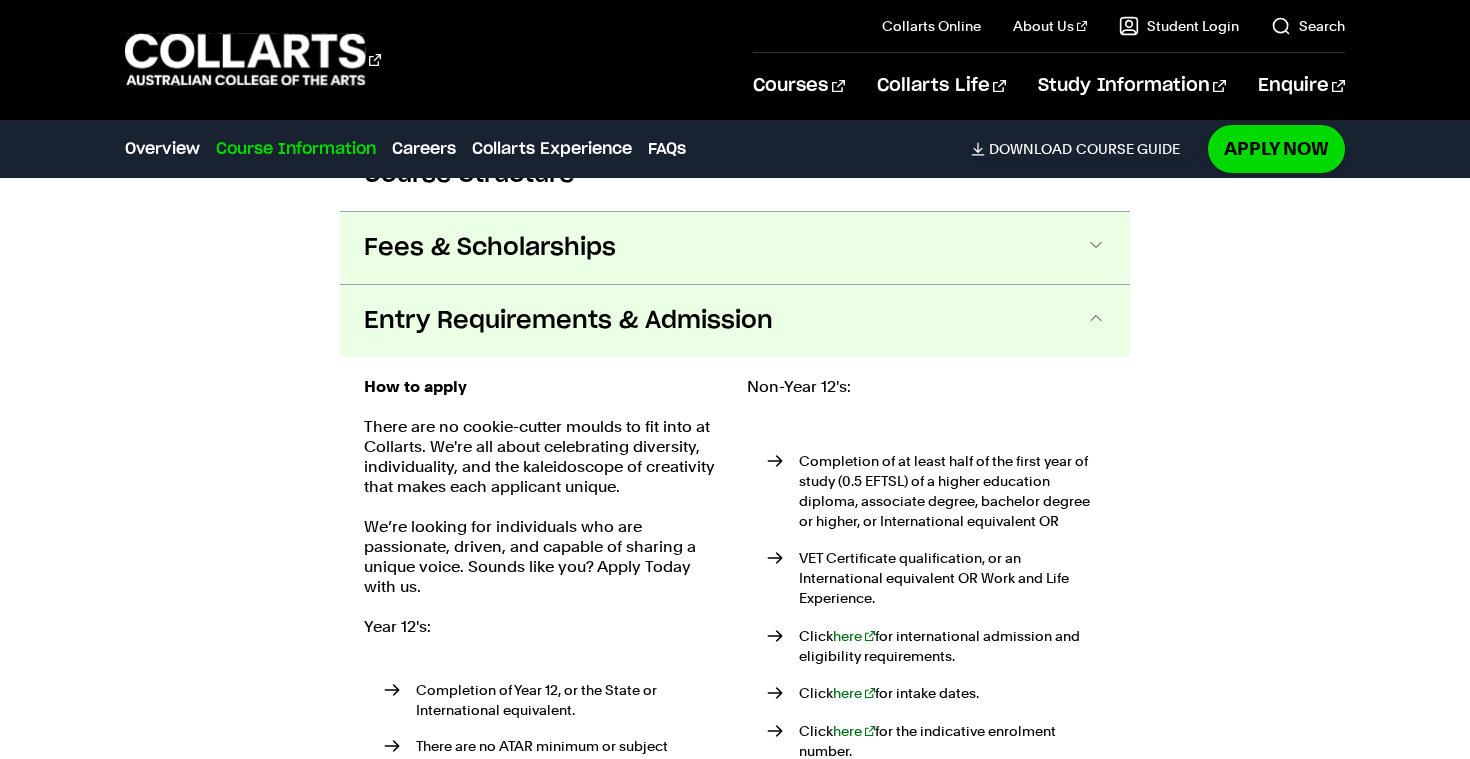 click on "Fees & Scholarships" at bounding box center (735, 248) 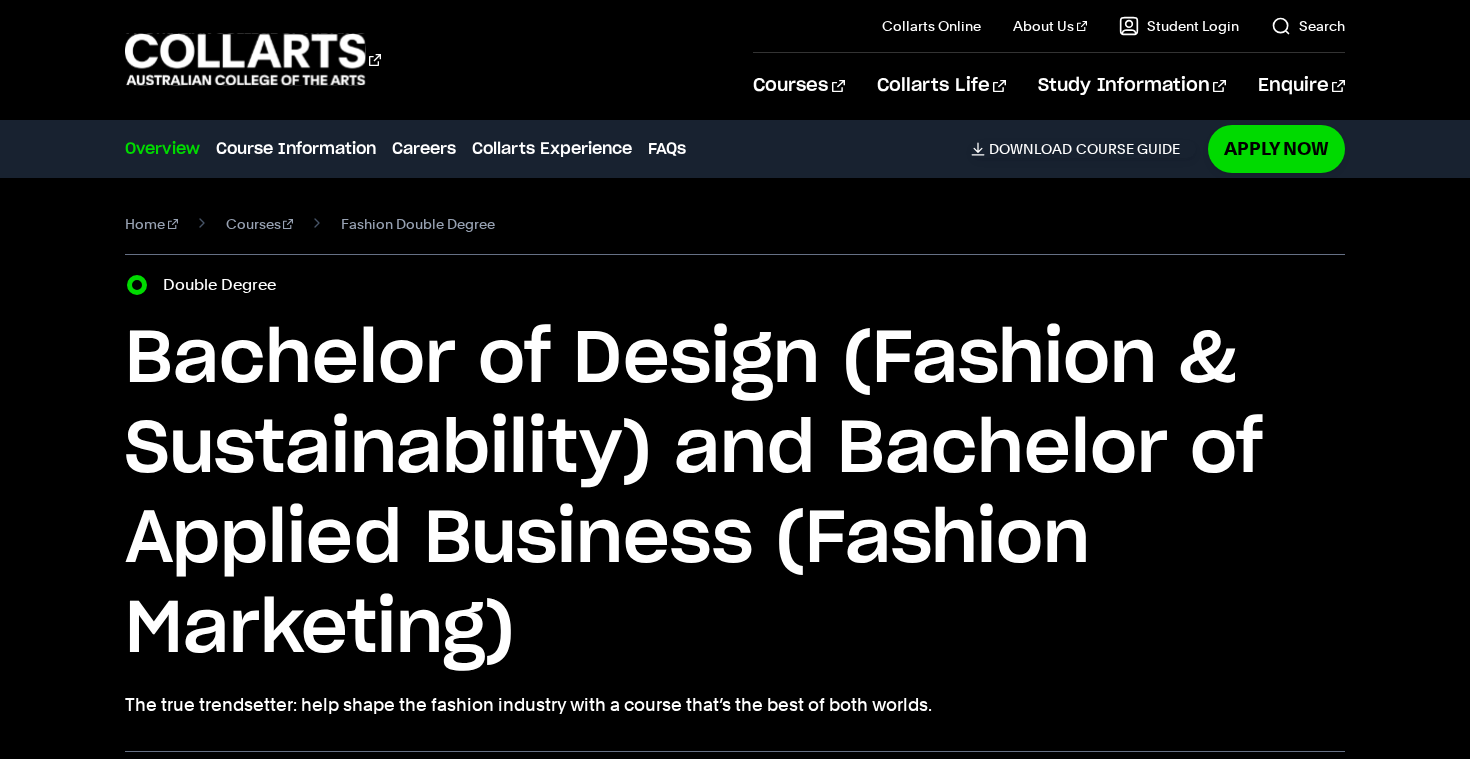 scroll, scrollTop: 0, scrollLeft: 0, axis: both 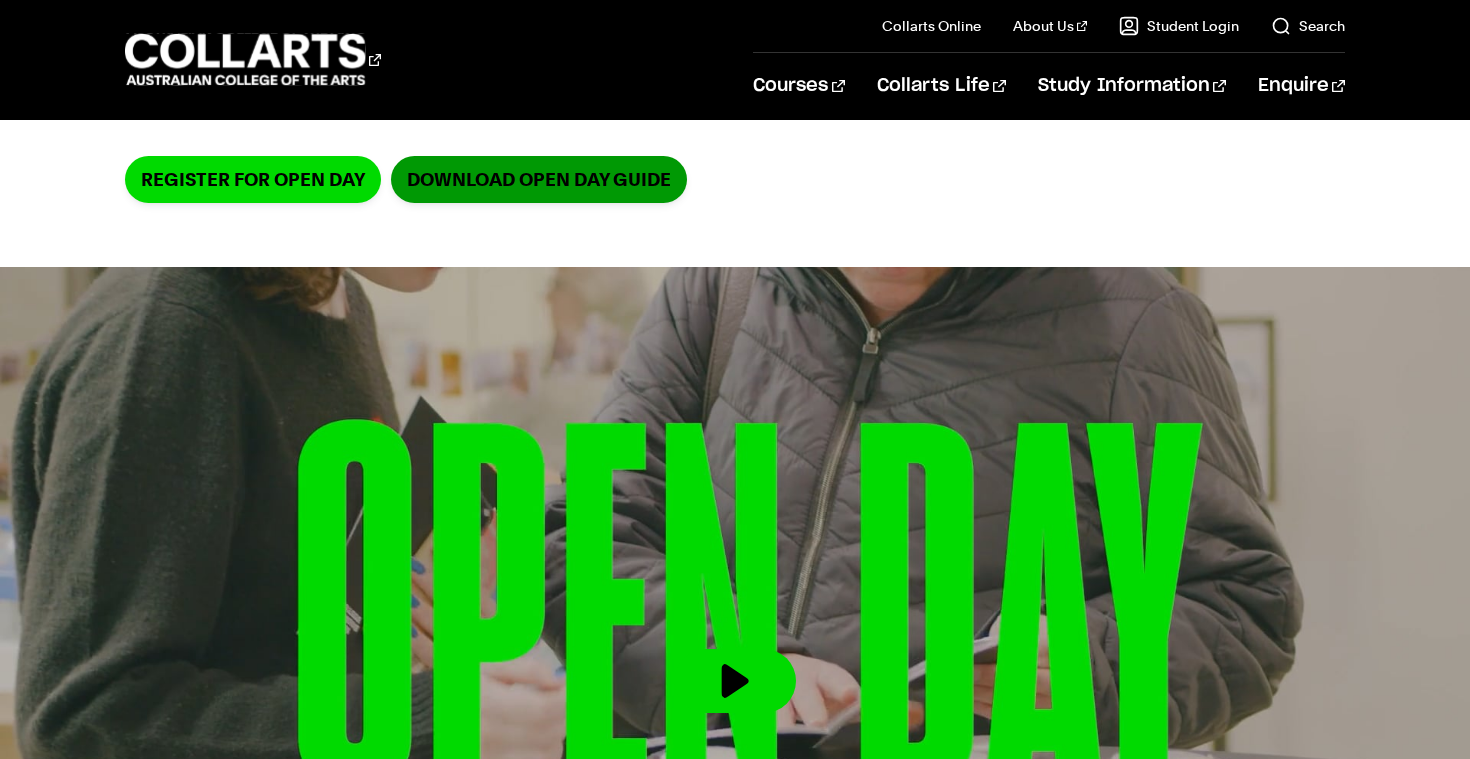 click on "DOWNLOAD OPEN DAY GUIDE" at bounding box center (539, 179) 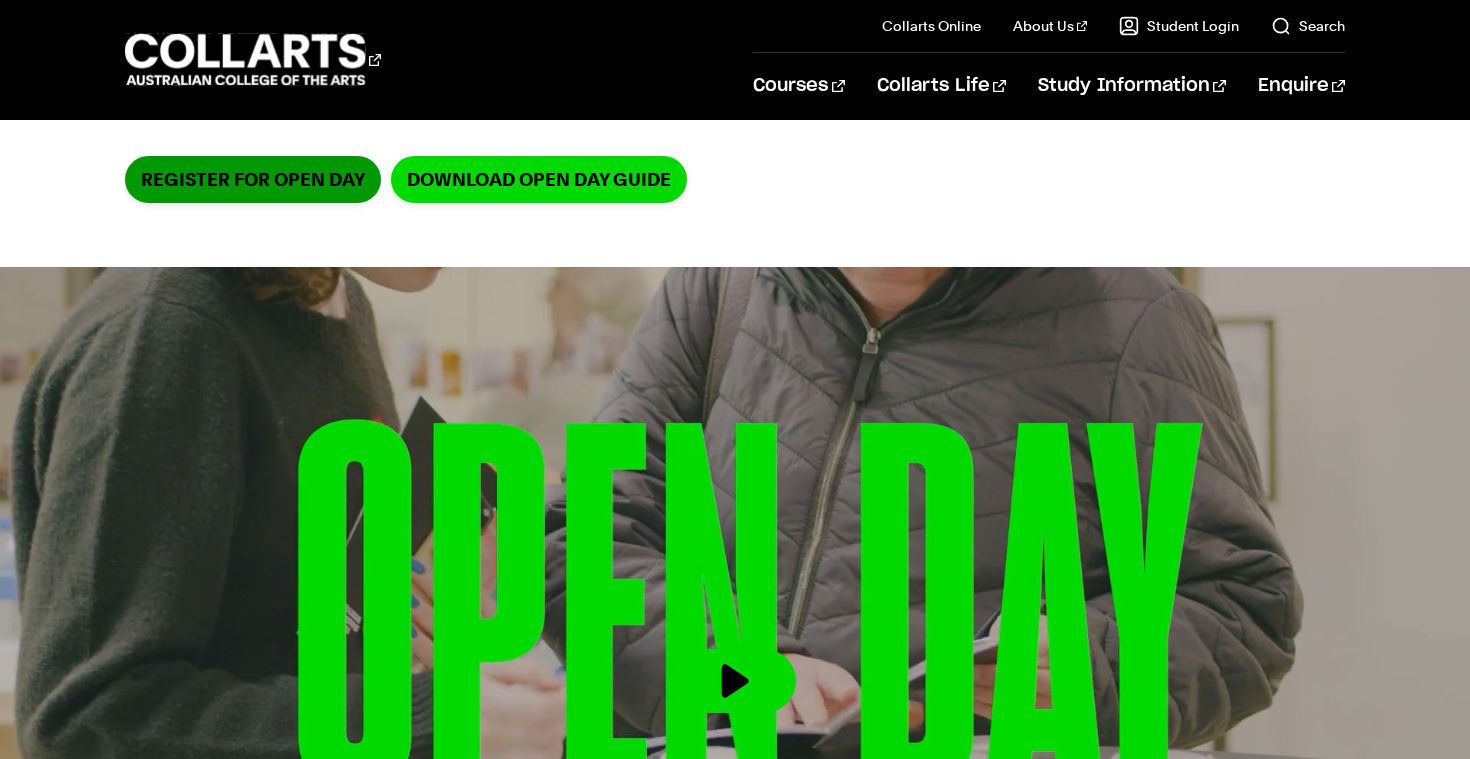 click on "Register for Open Day" at bounding box center (253, 179) 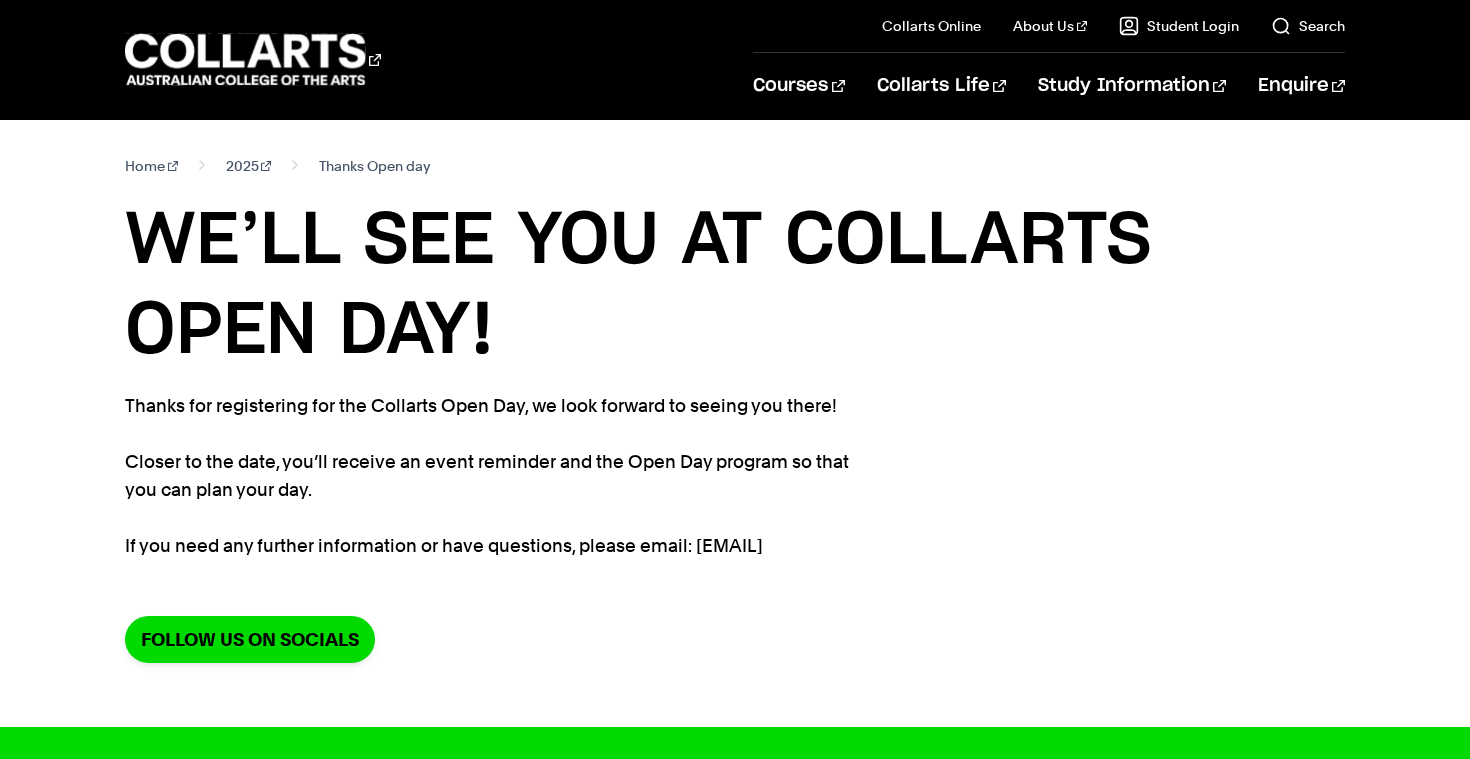 scroll, scrollTop: 0, scrollLeft: 0, axis: both 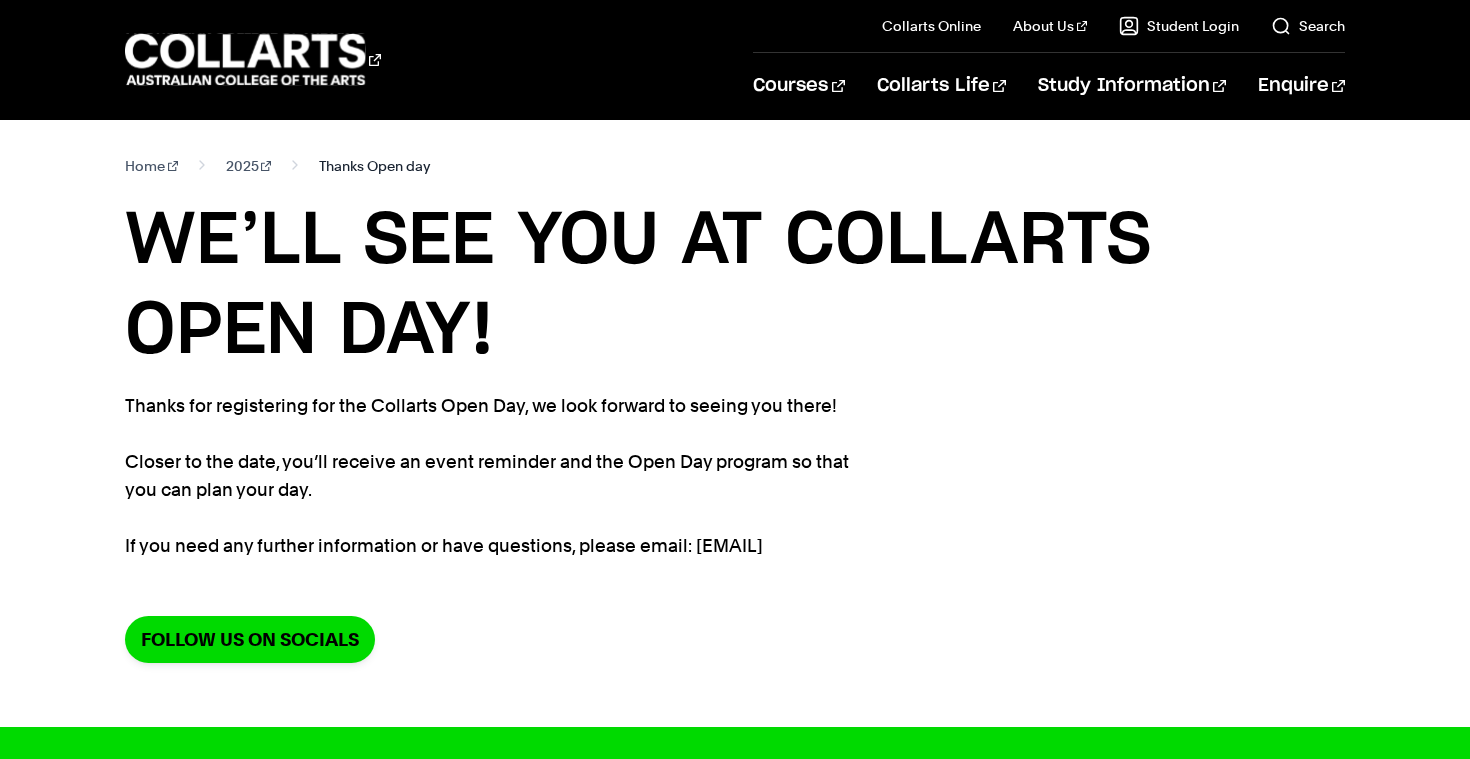 click on "Thanks Open day" at bounding box center (374, 166) 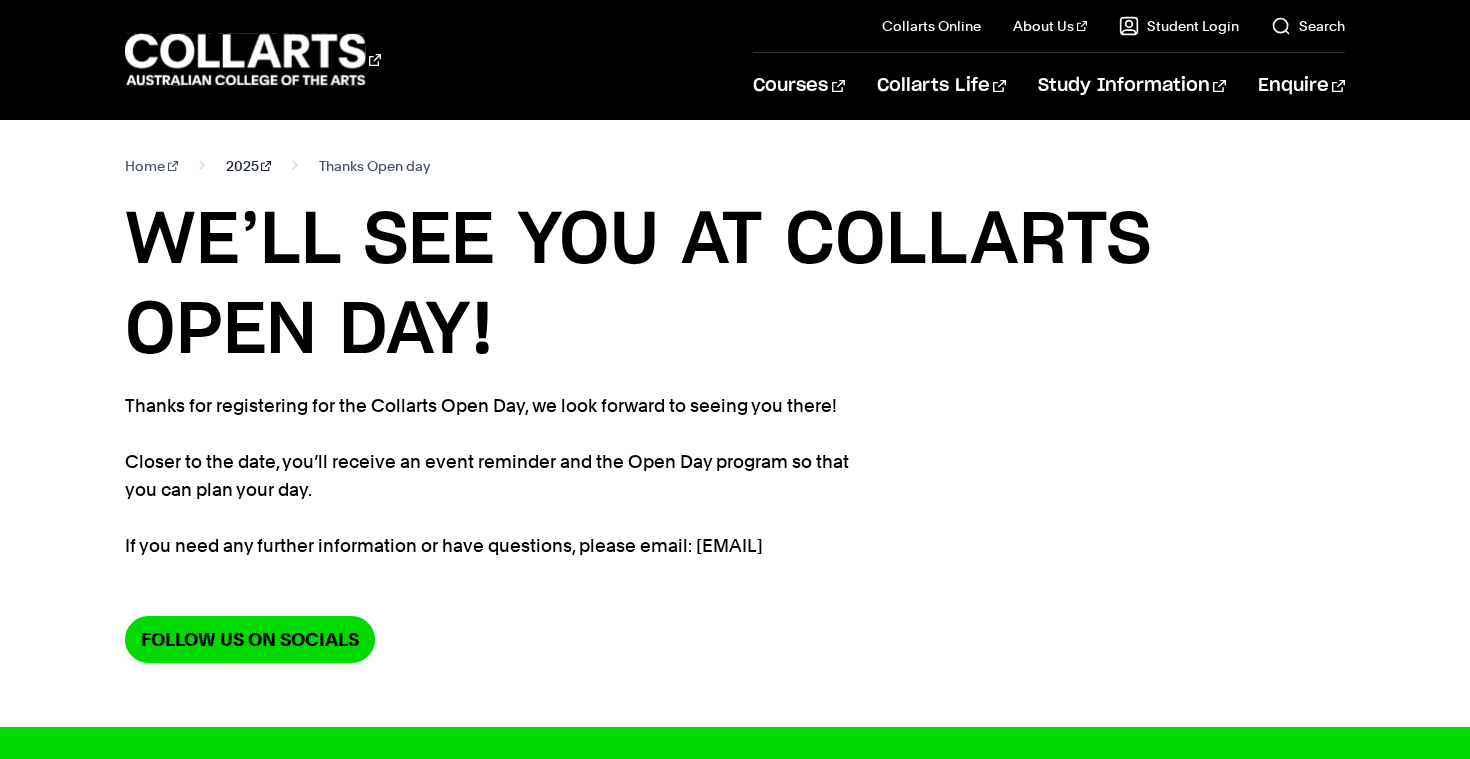 click on "2025" at bounding box center [249, 166] 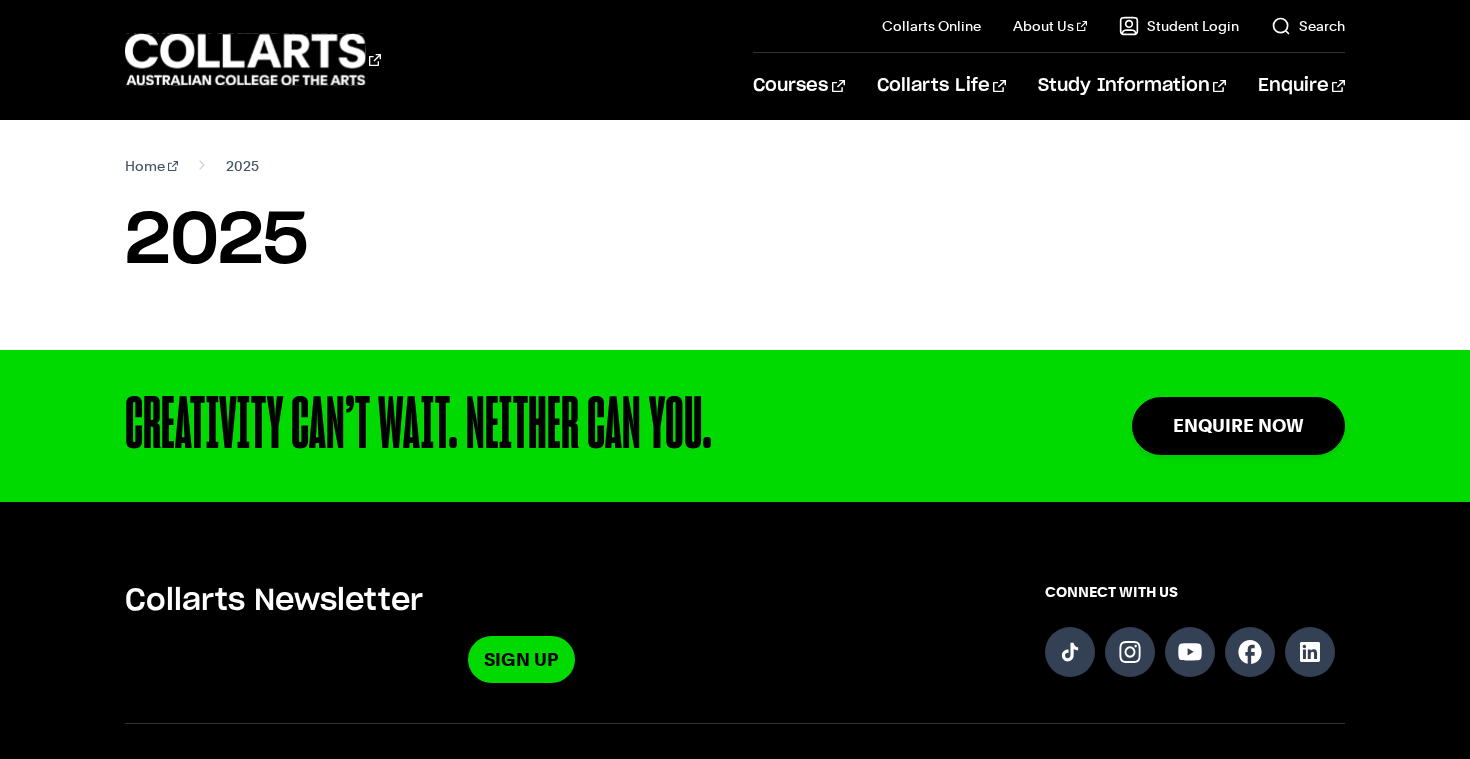 scroll, scrollTop: 0, scrollLeft: 0, axis: both 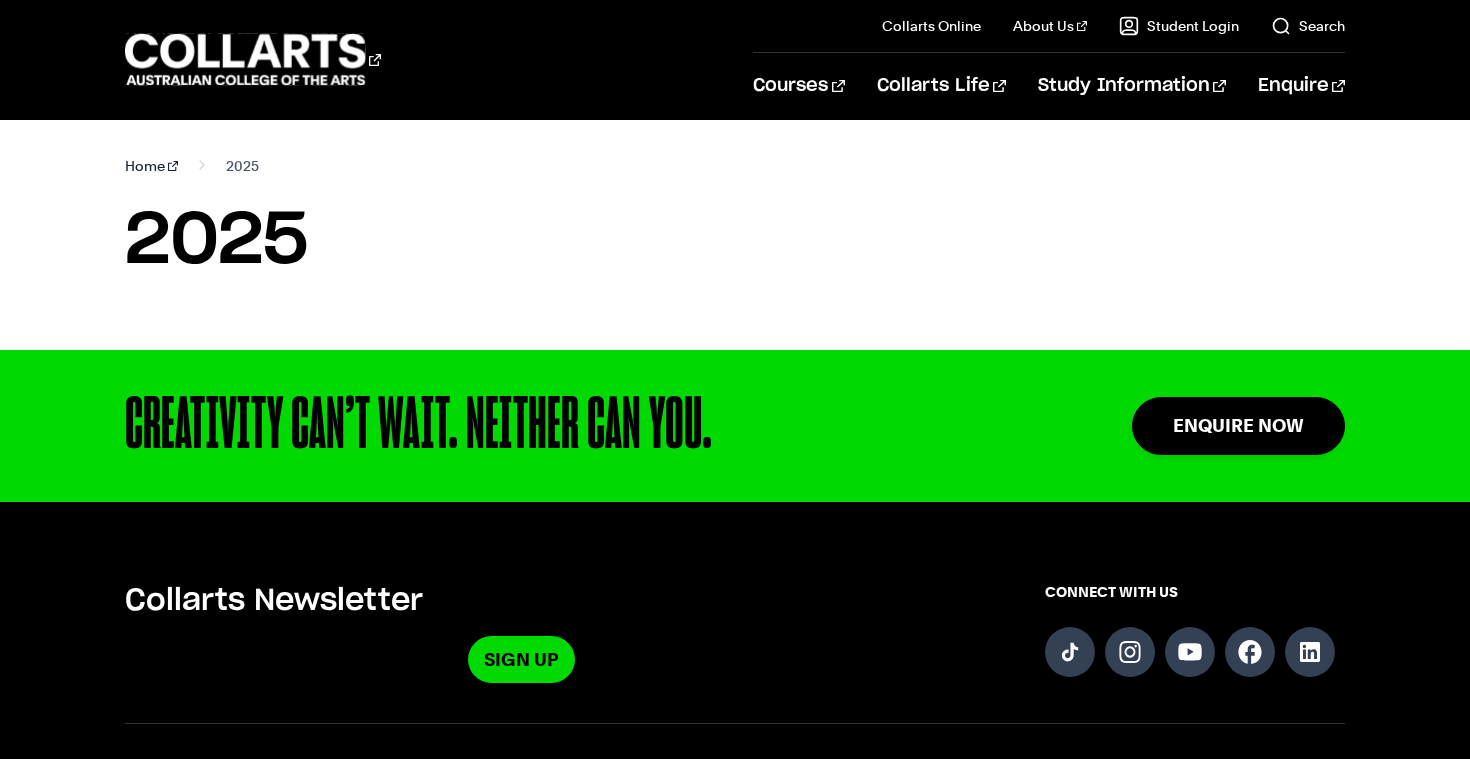 click on "Home" at bounding box center [151, 166] 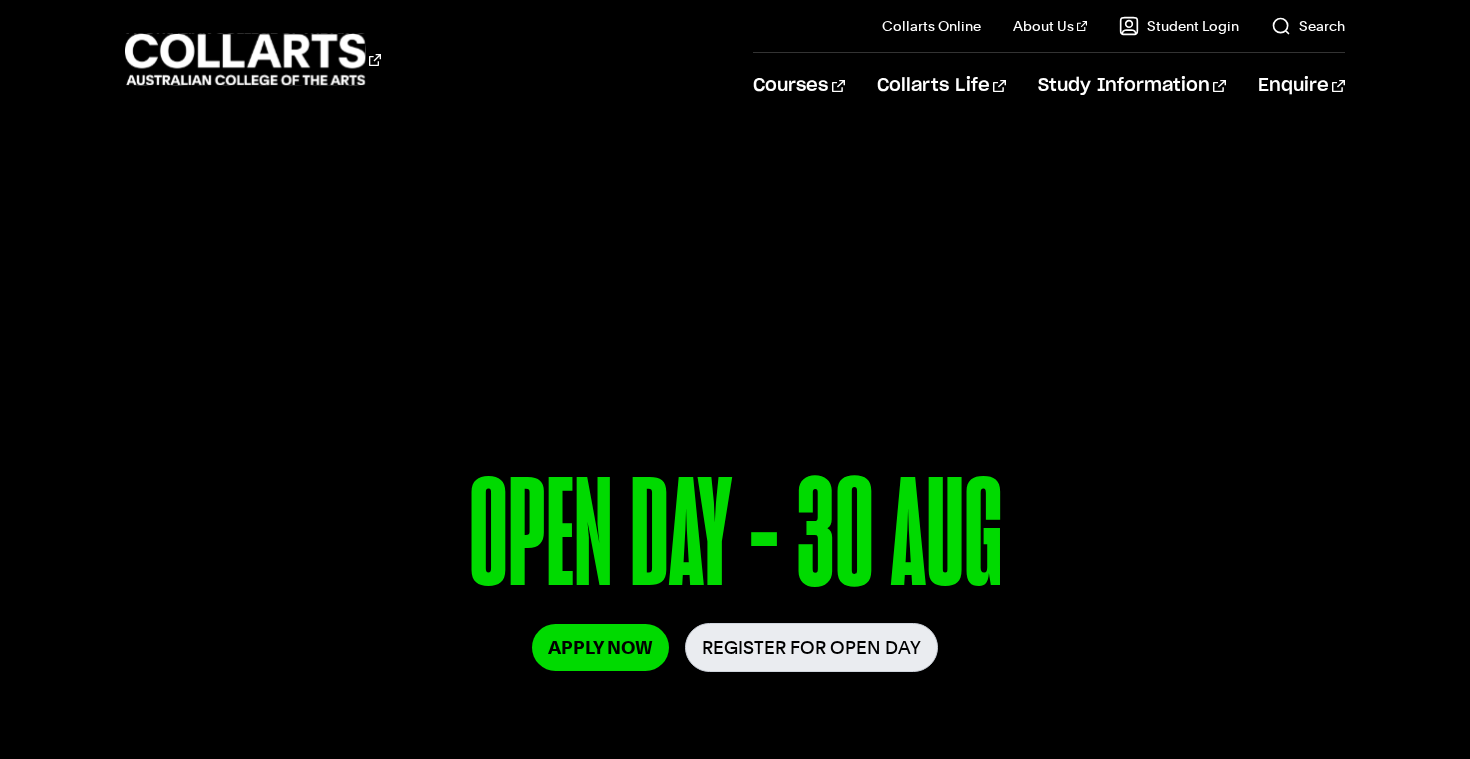 scroll, scrollTop: 0, scrollLeft: 0, axis: both 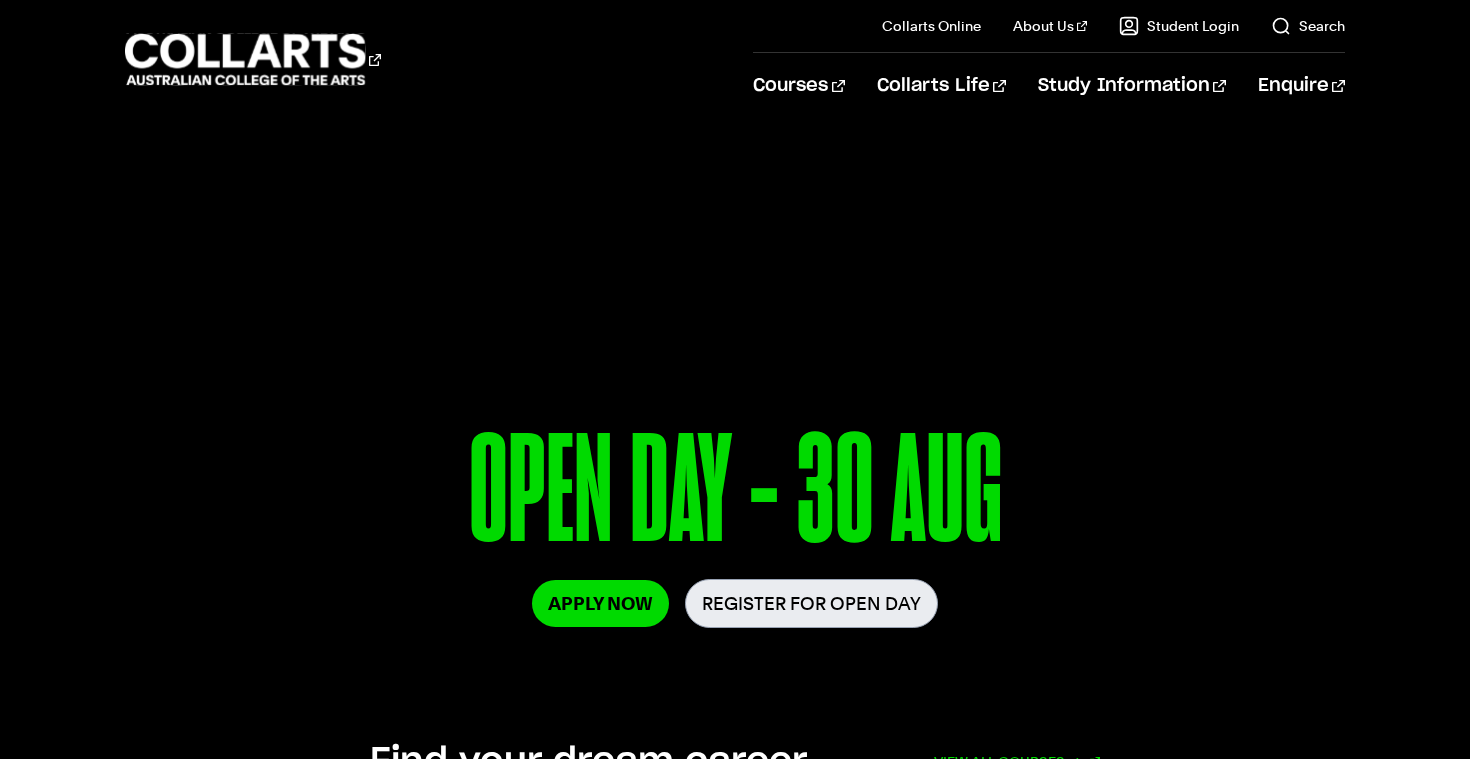 click on "Register for Open Day" at bounding box center [811, 603] 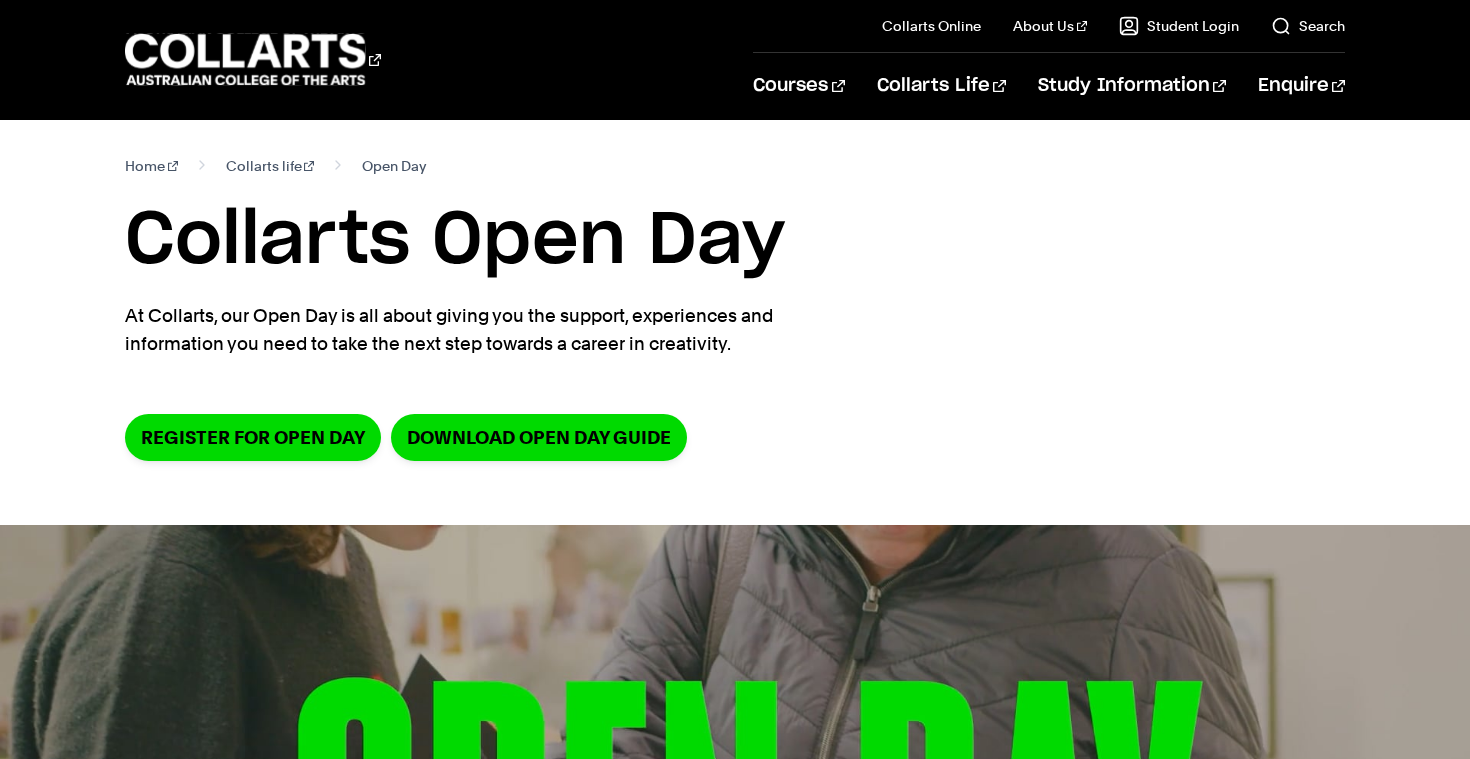 scroll, scrollTop: 0, scrollLeft: 0, axis: both 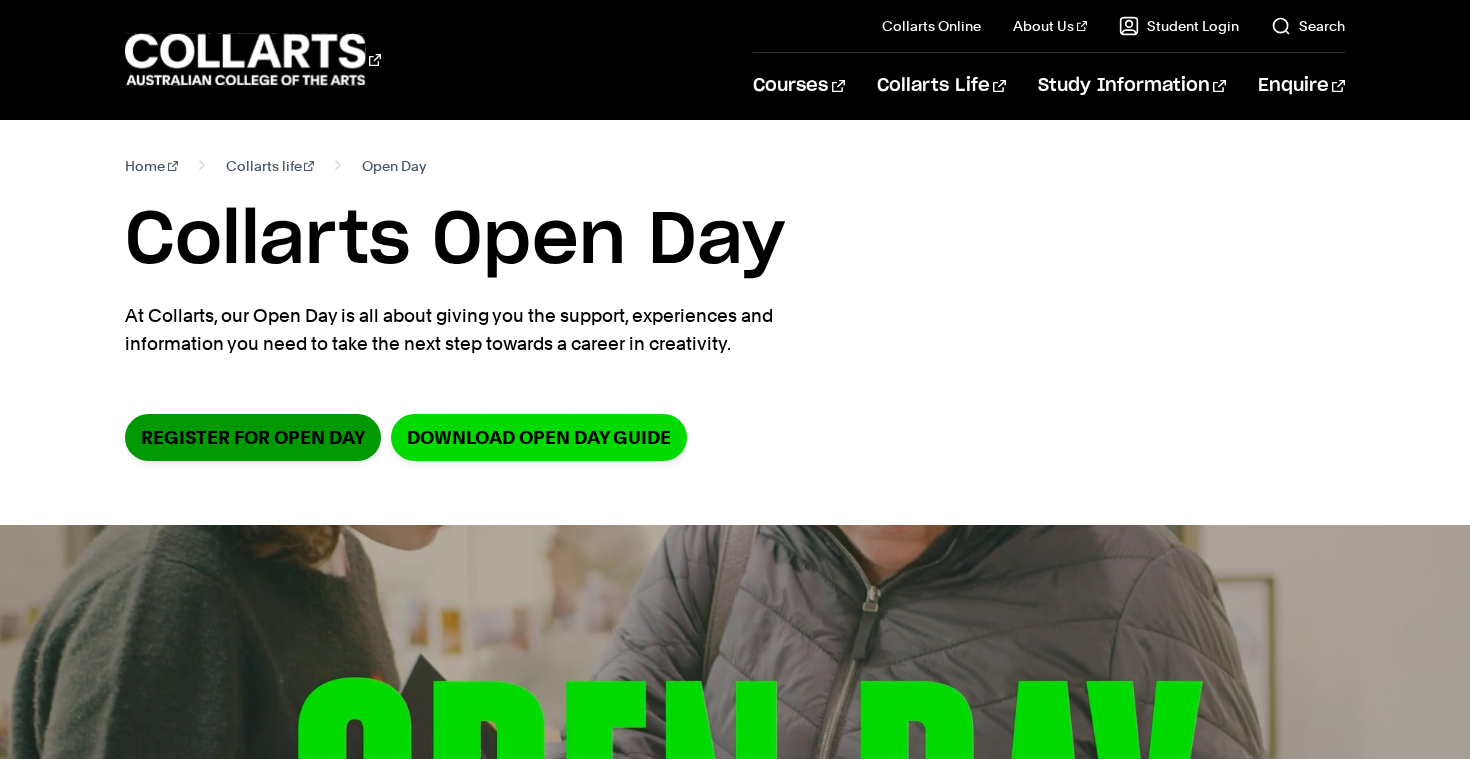 click on "Register for Open Day" at bounding box center (253, 437) 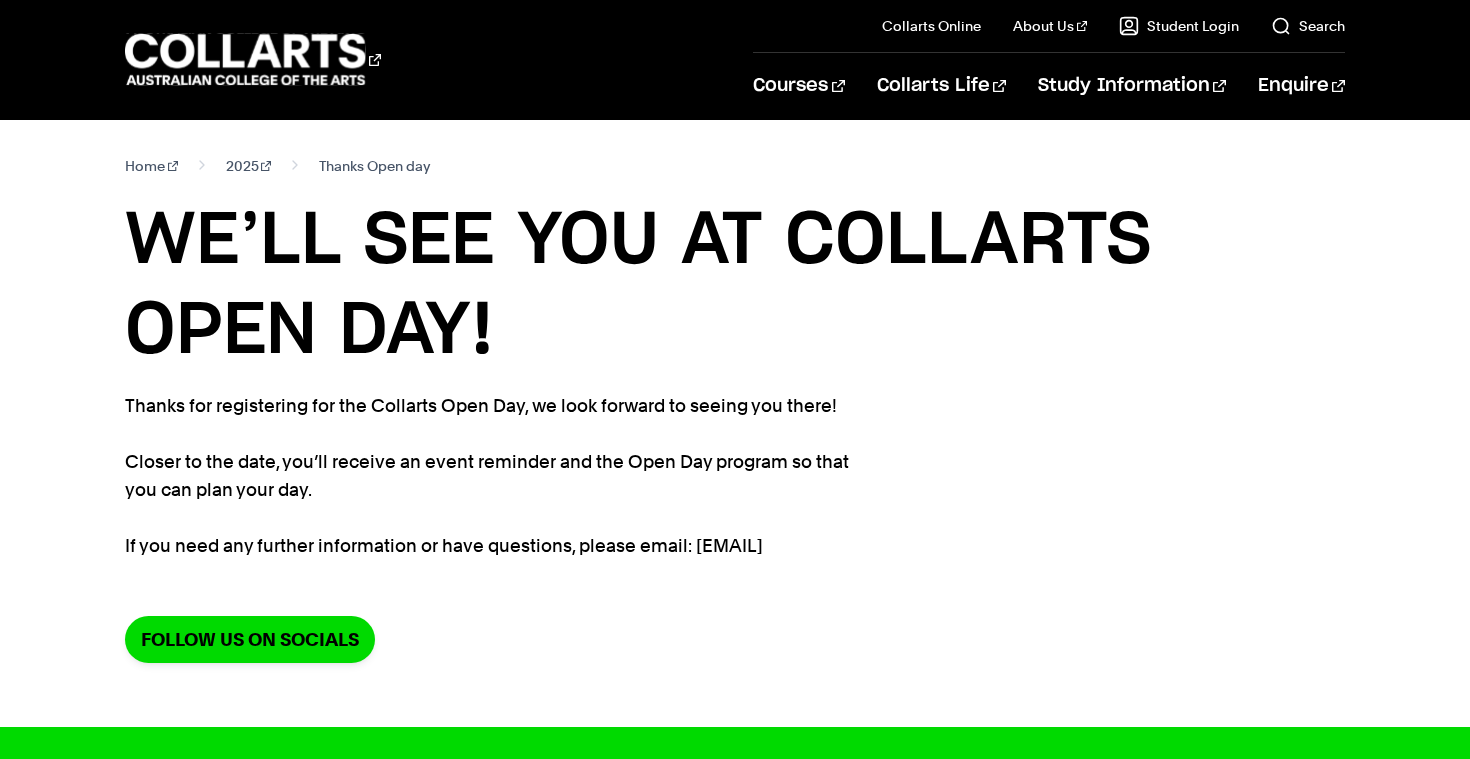 scroll, scrollTop: 0, scrollLeft: 0, axis: both 